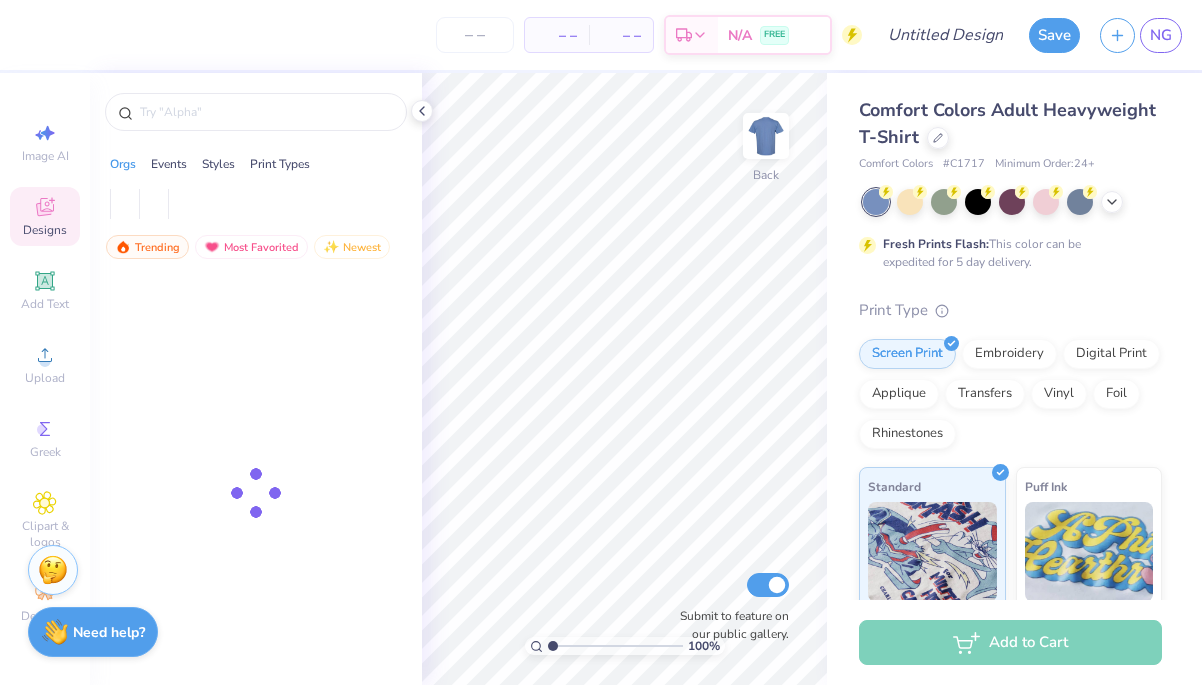 scroll, scrollTop: 0, scrollLeft: 0, axis: both 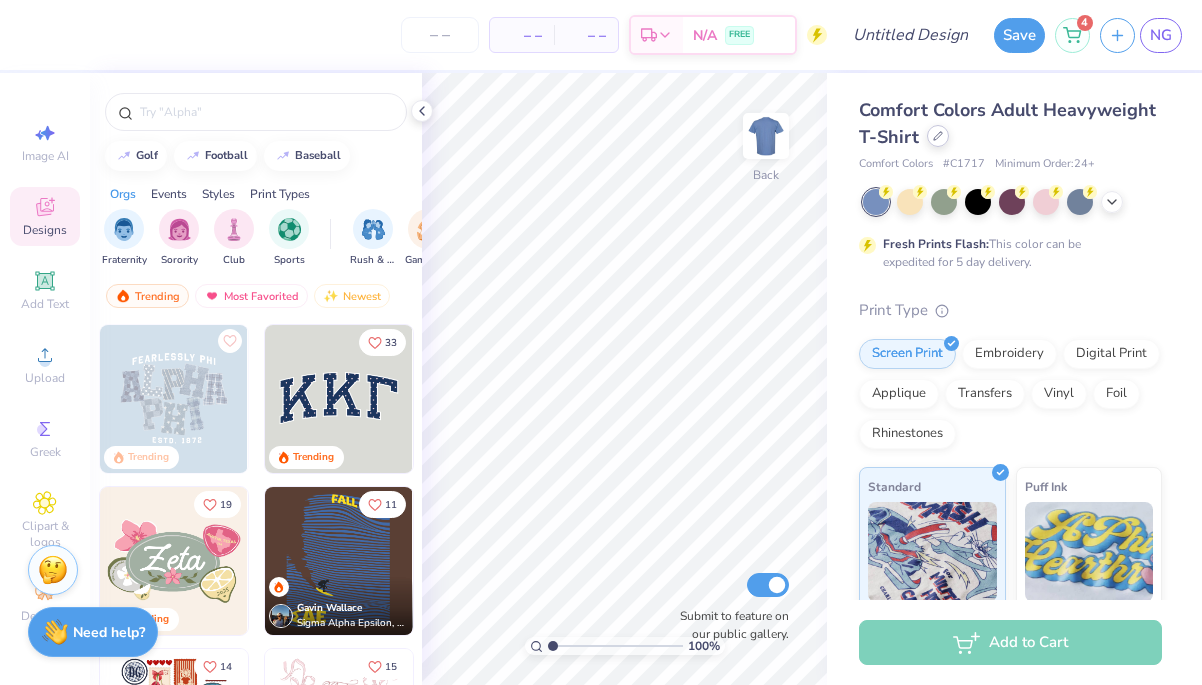 click 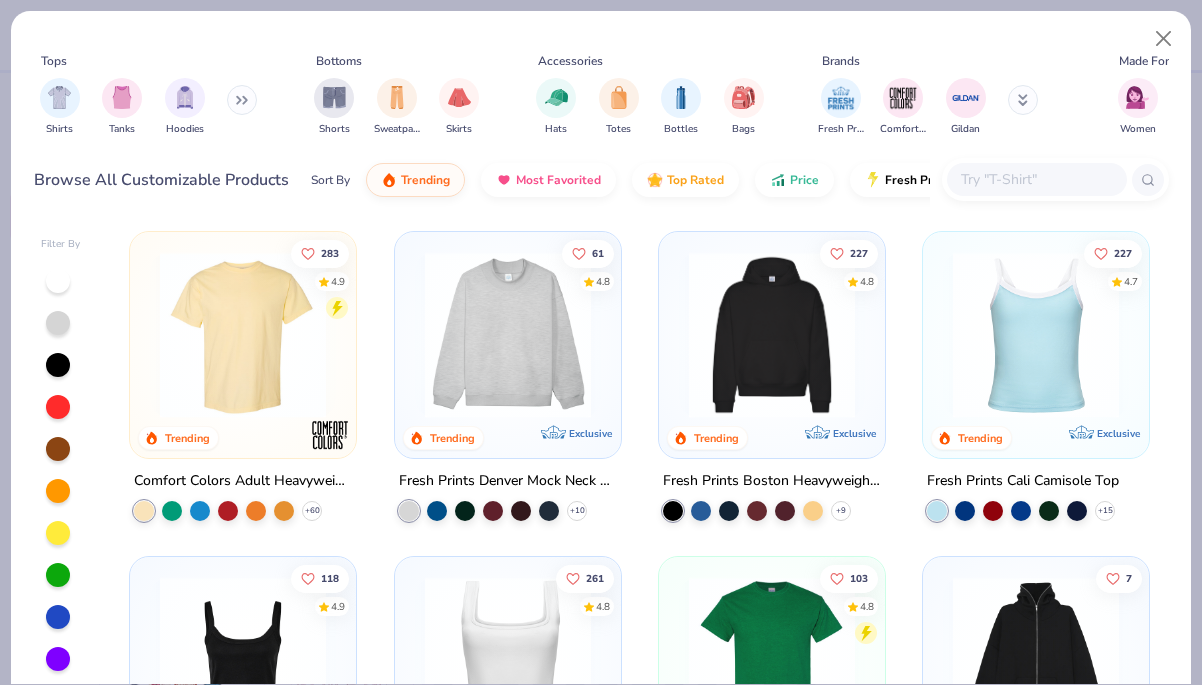 click at bounding box center [243, 335] 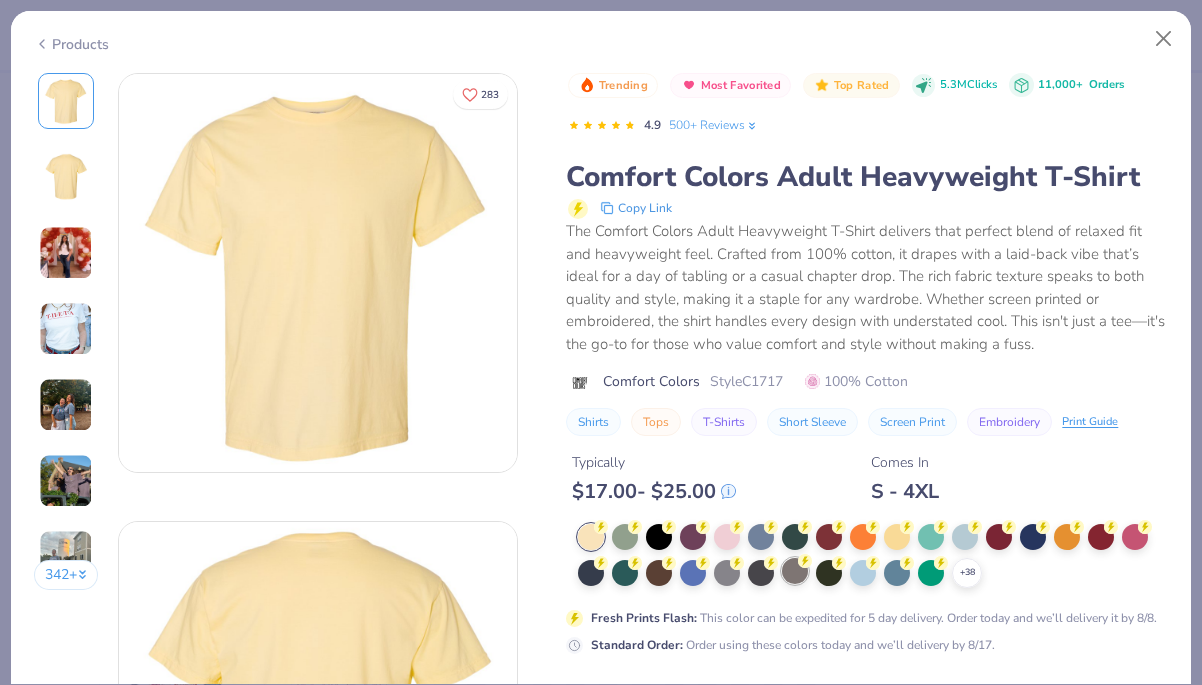 click at bounding box center [795, 571] 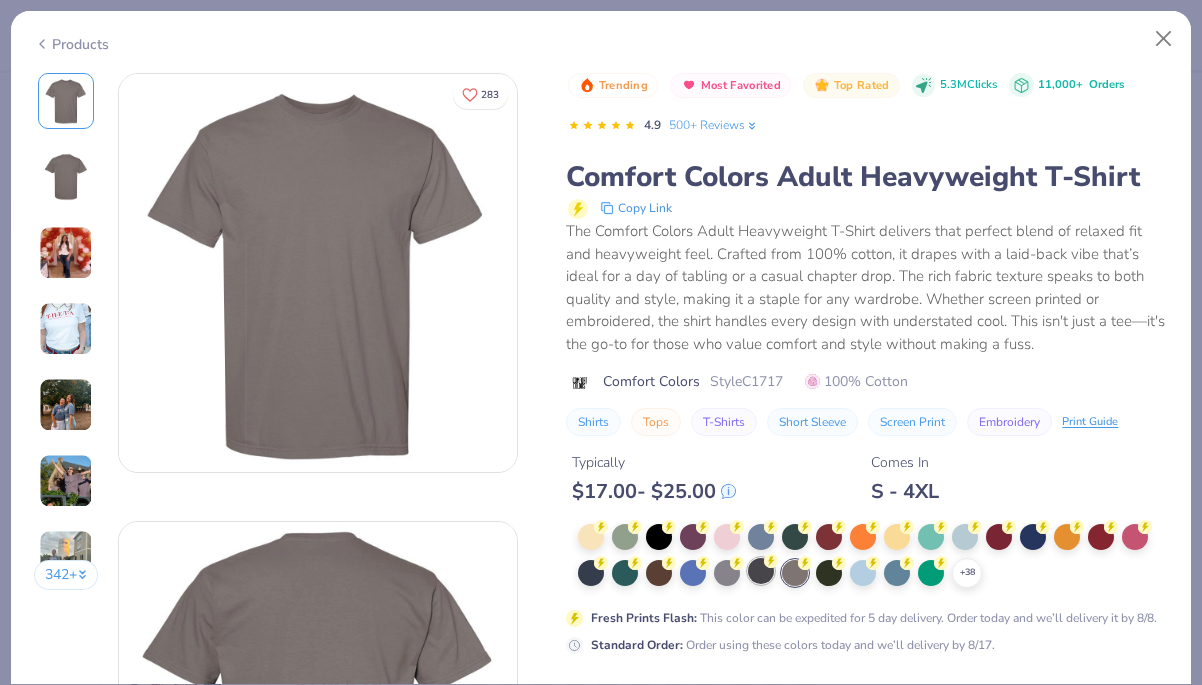 click at bounding box center (761, 571) 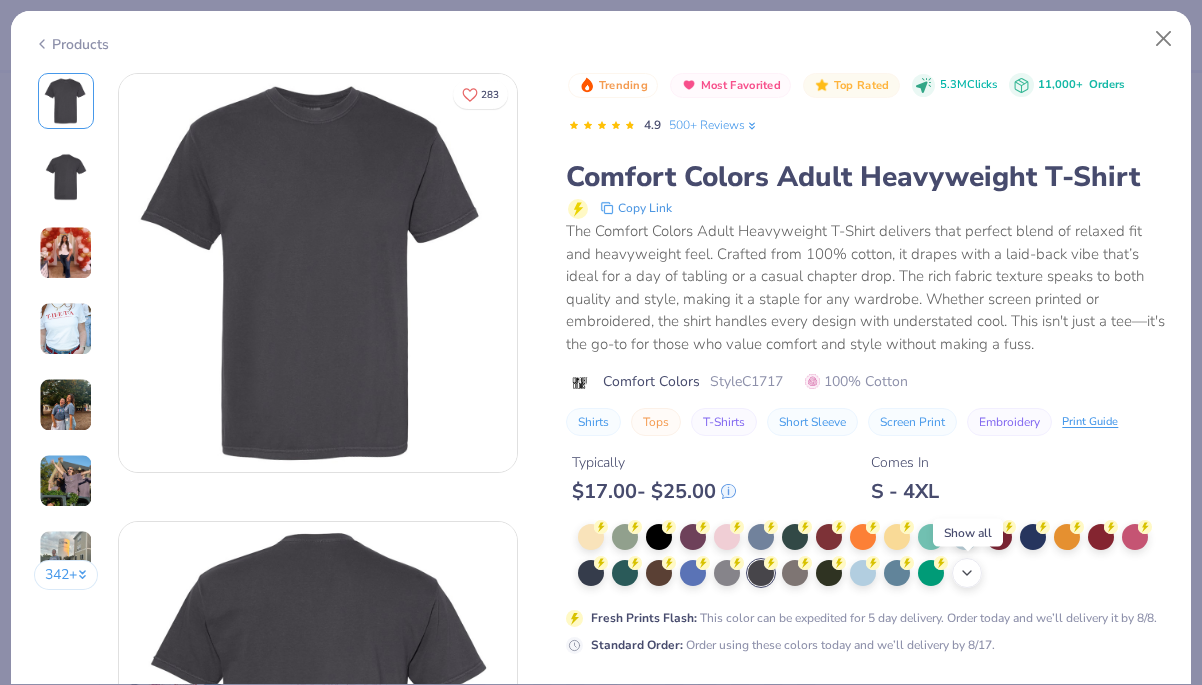 click 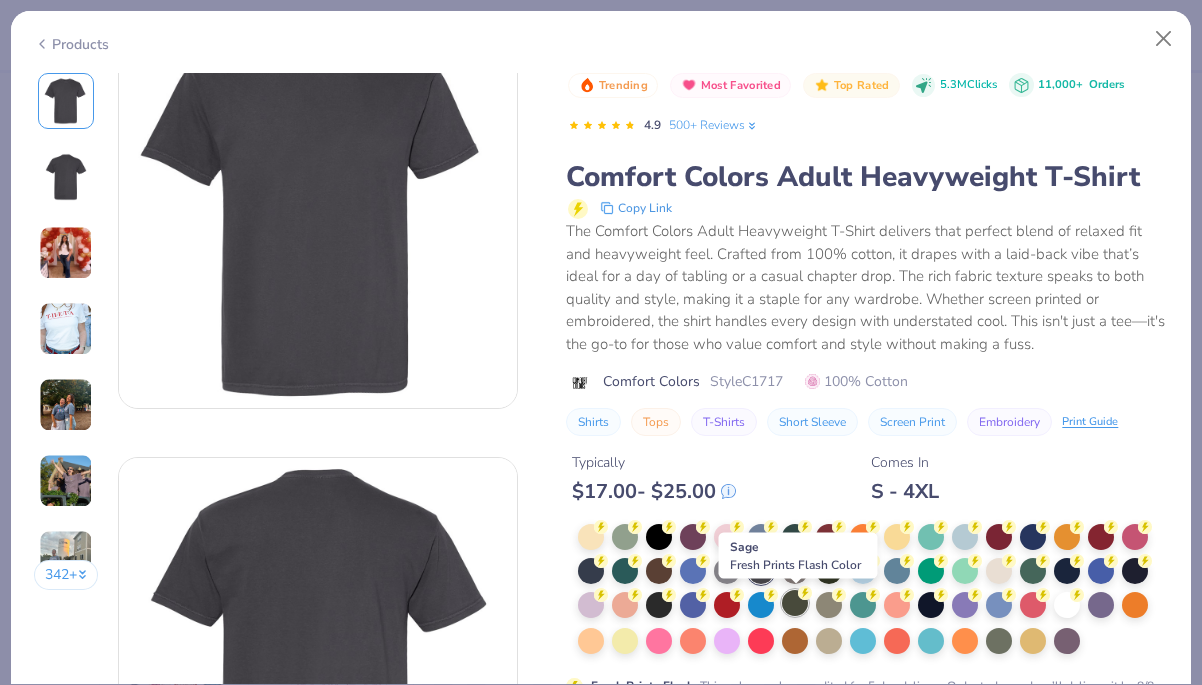 scroll, scrollTop: 66, scrollLeft: 0, axis: vertical 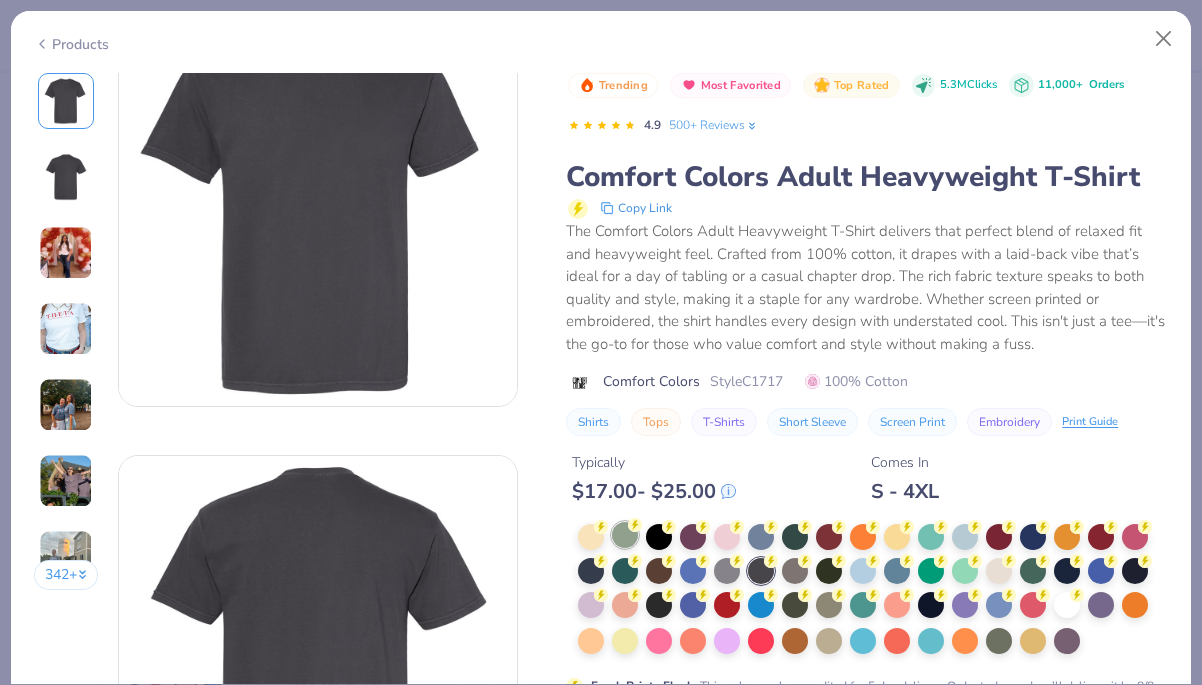 click at bounding box center [625, 535] 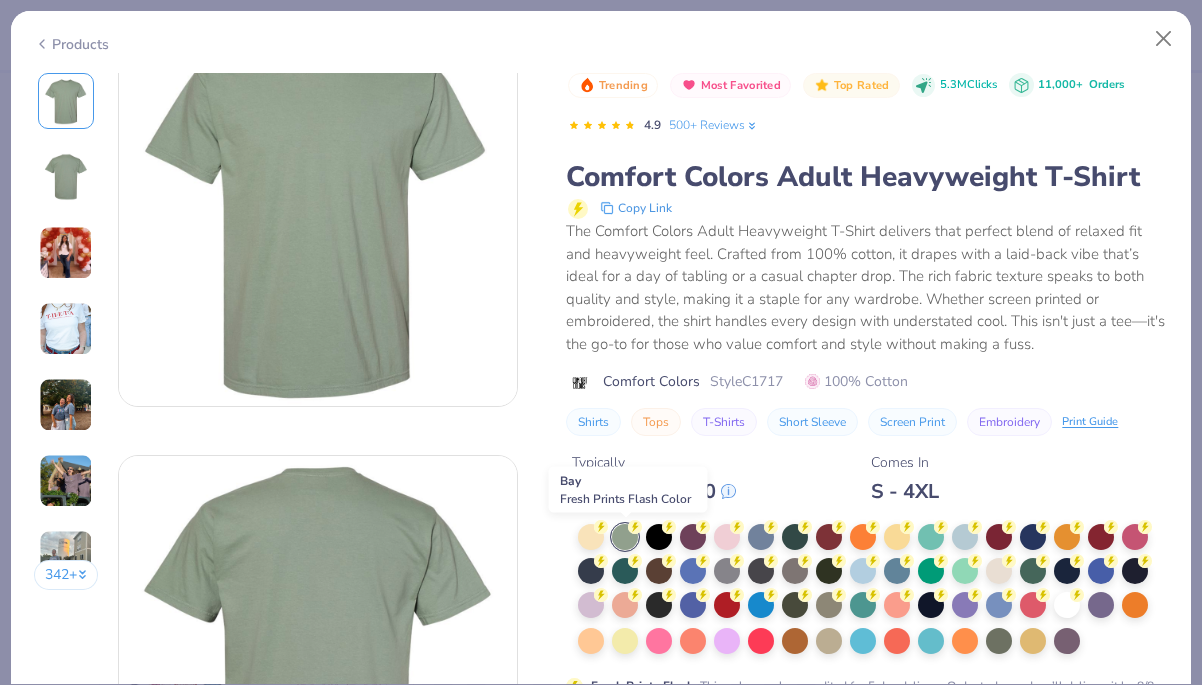 scroll, scrollTop: 0, scrollLeft: 0, axis: both 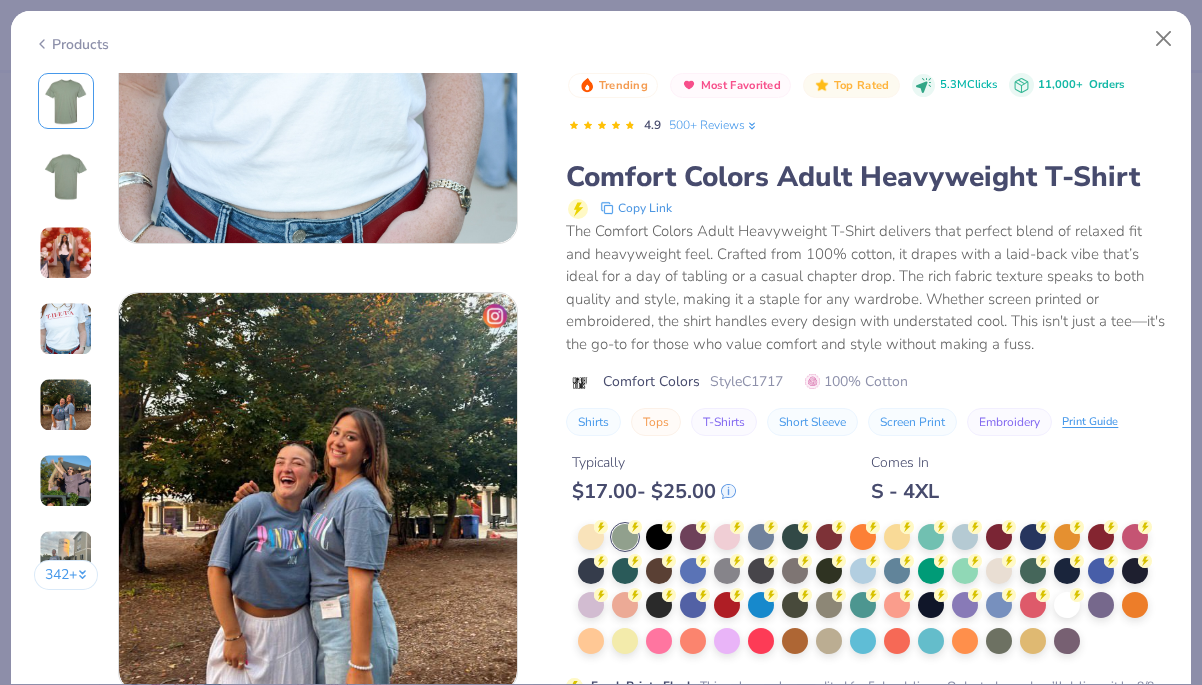 click on "Copy Link" at bounding box center [868, 208] 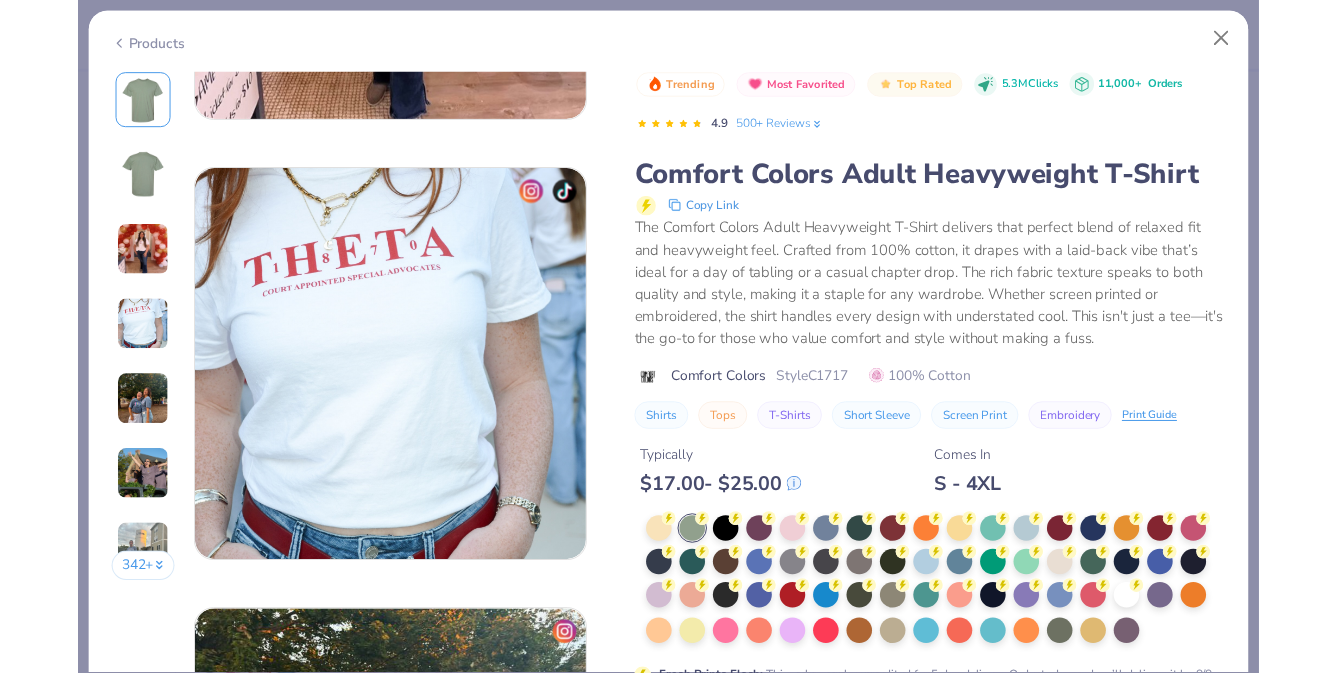 scroll, scrollTop: 0, scrollLeft: 0, axis: both 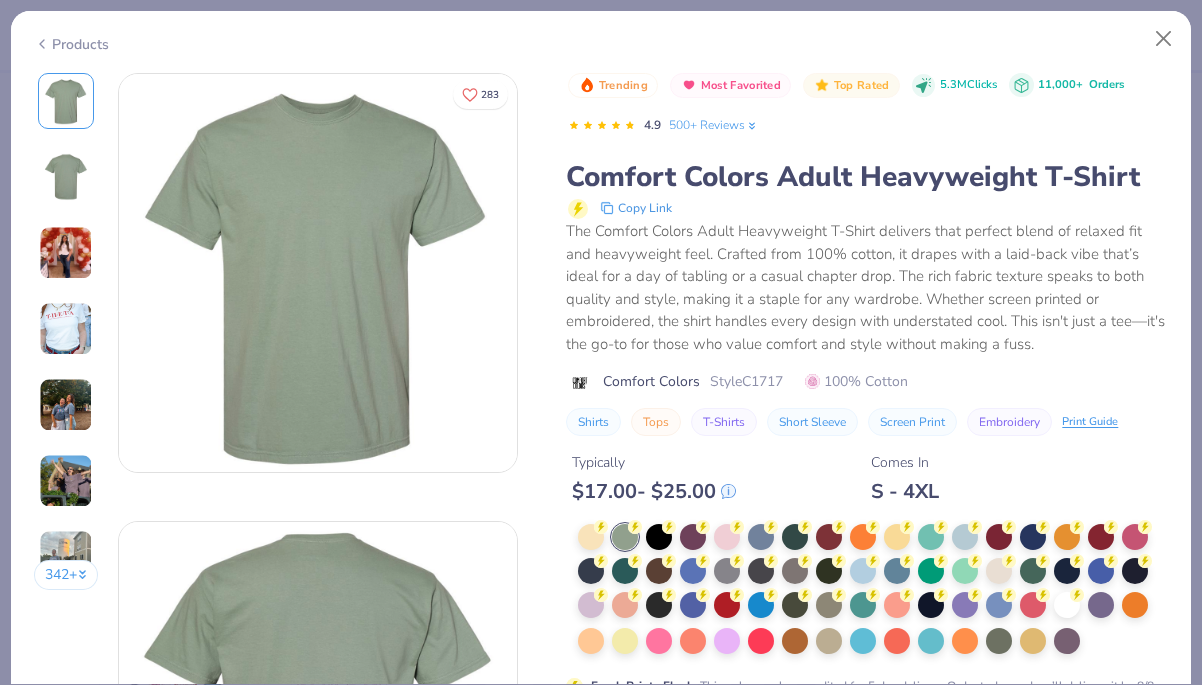 click at bounding box center [318, 273] 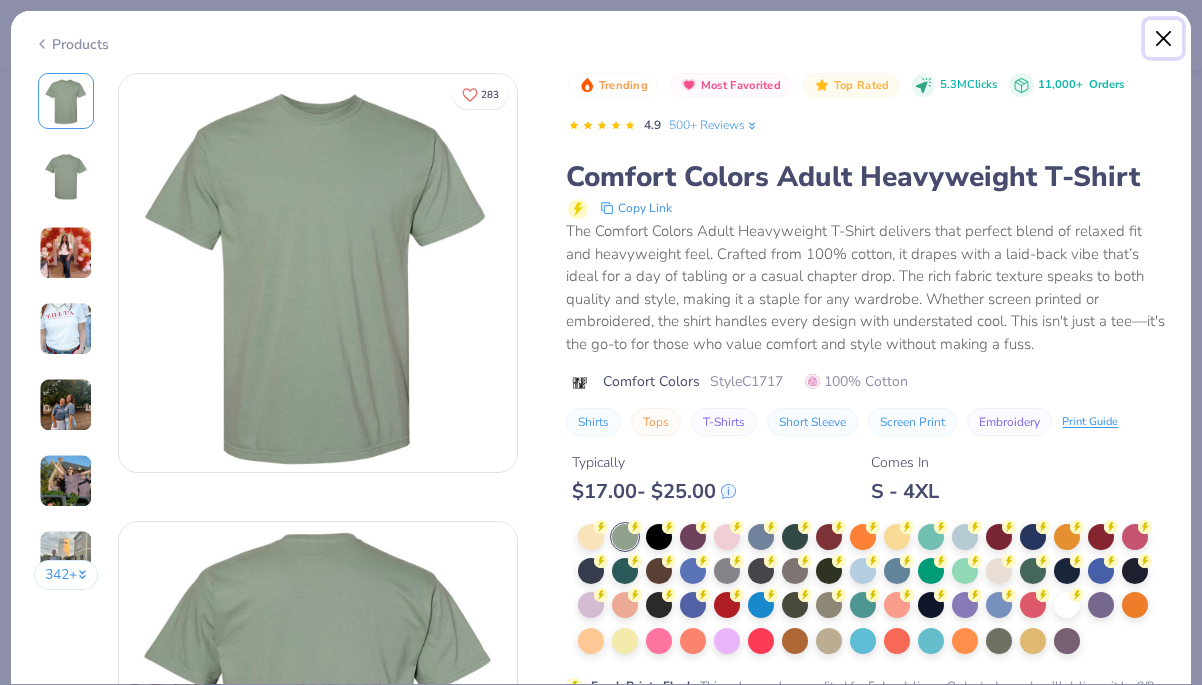 click at bounding box center (1164, 39) 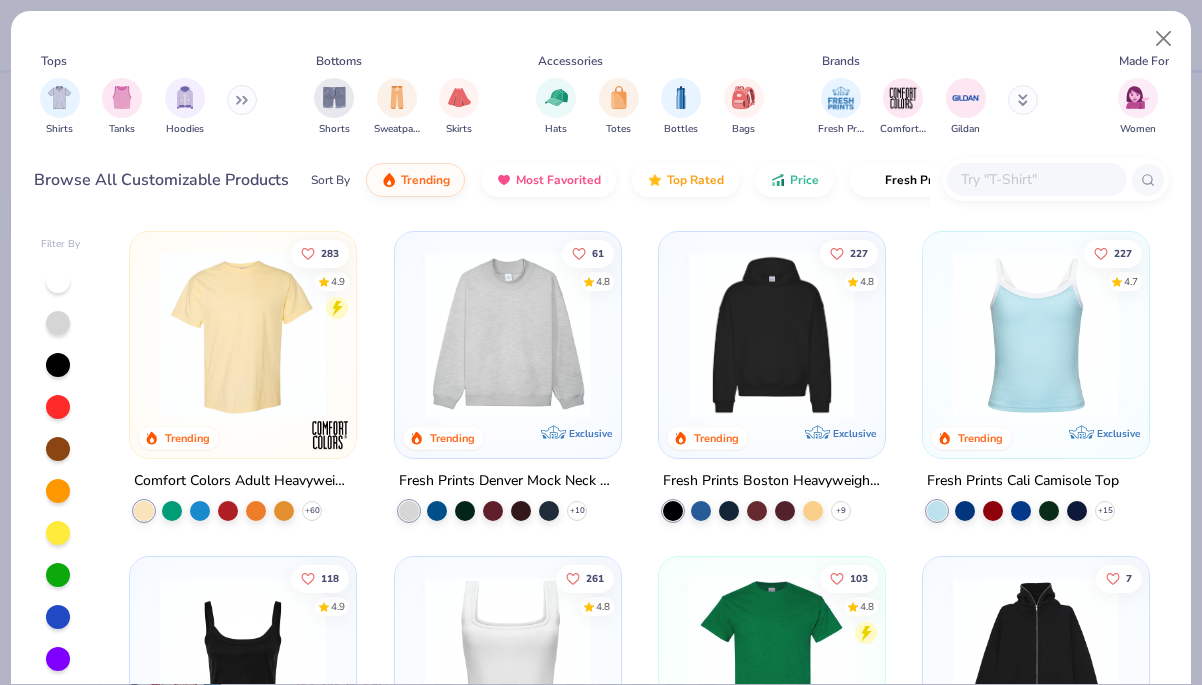 click at bounding box center [243, 335] 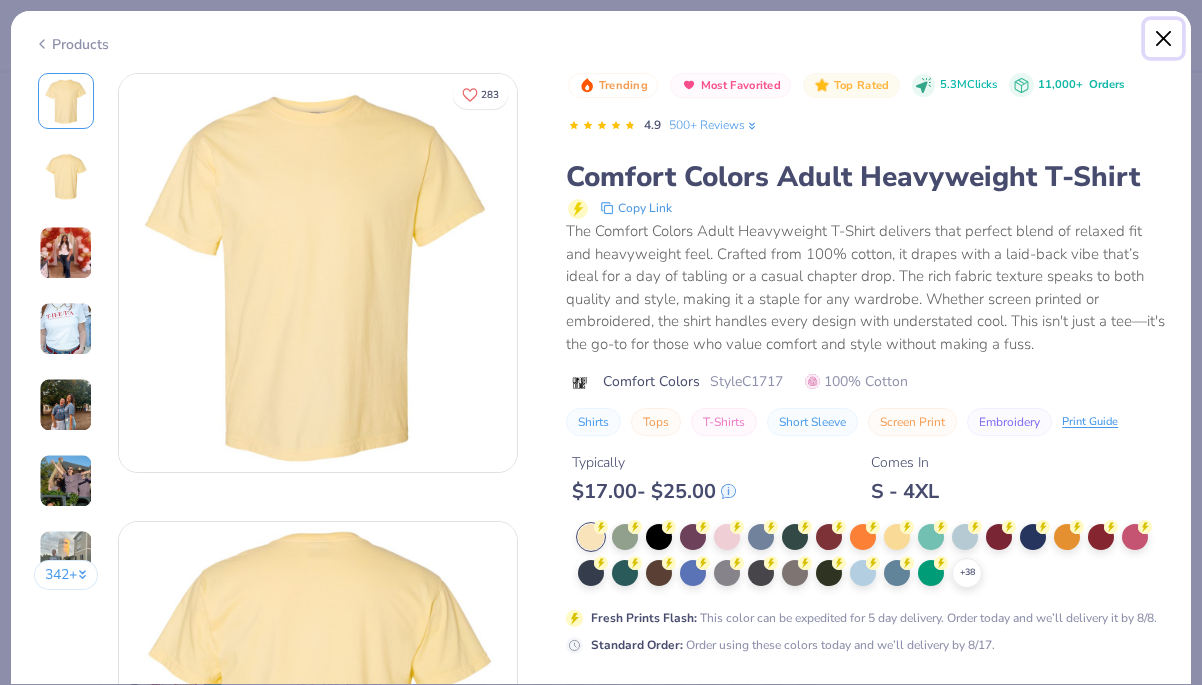 click at bounding box center (1164, 39) 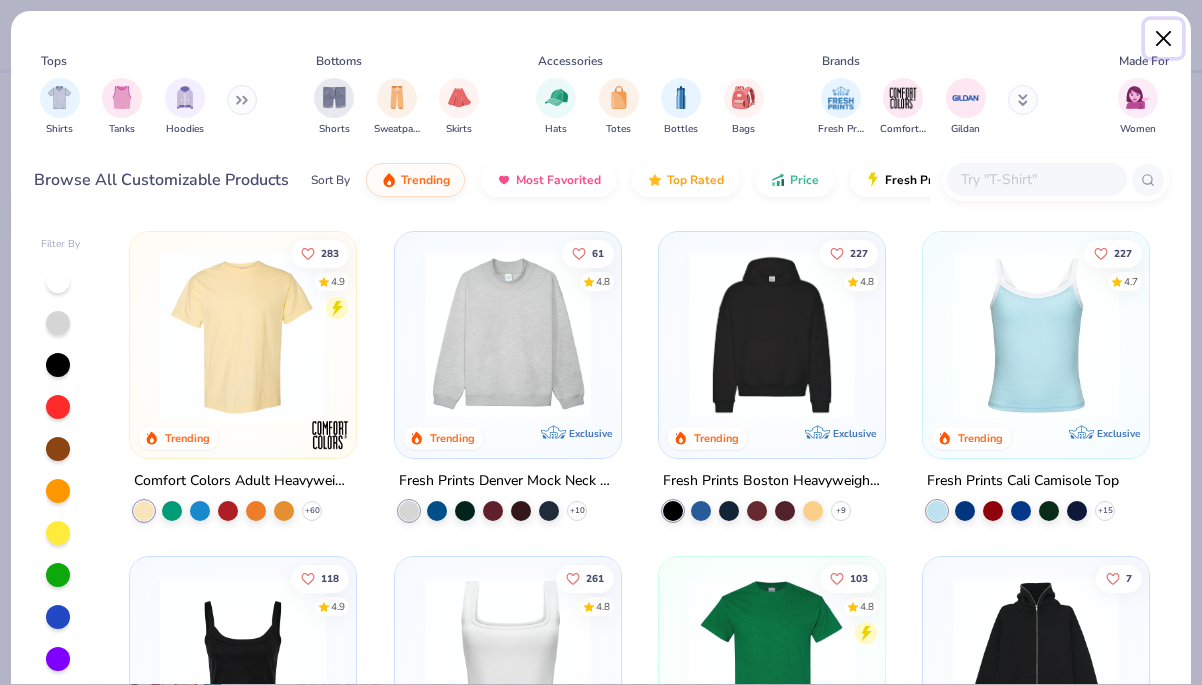click at bounding box center [1164, 39] 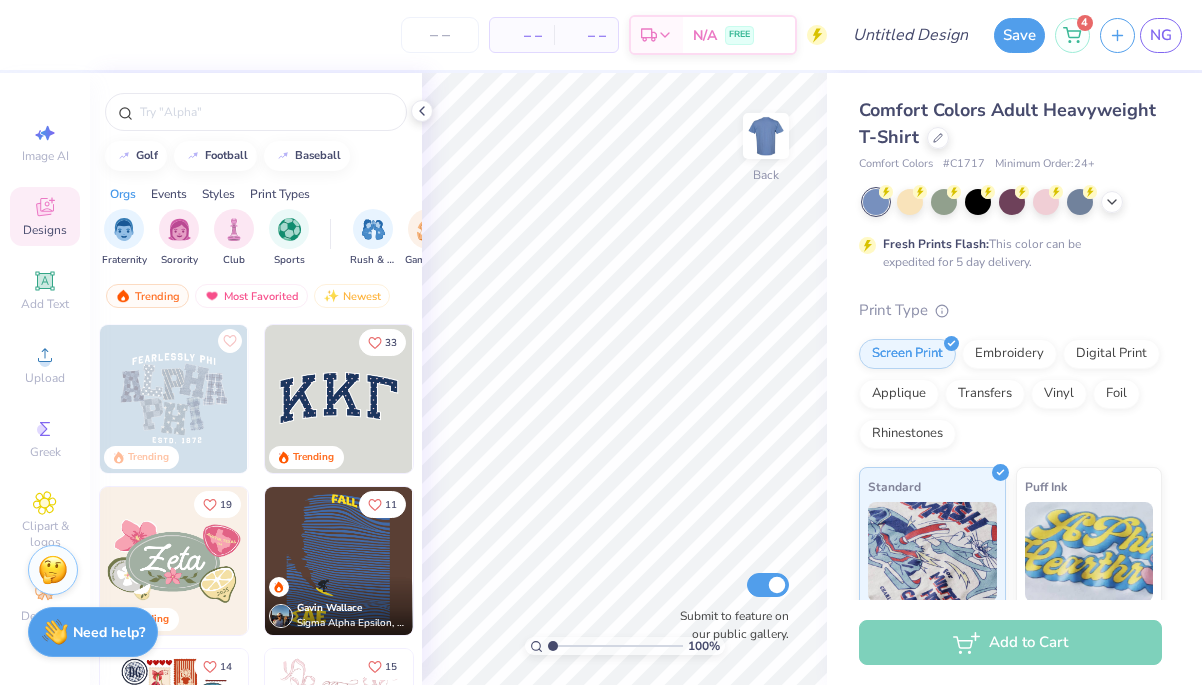 click at bounding box center [1012, 202] 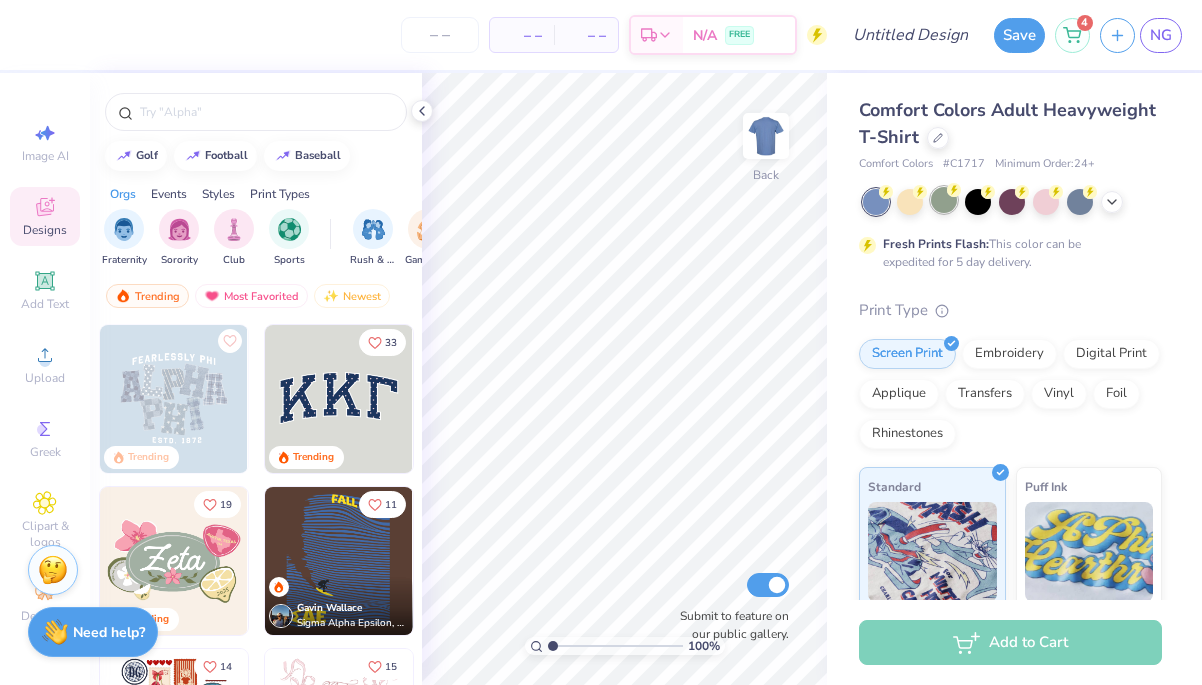 click at bounding box center (944, 200) 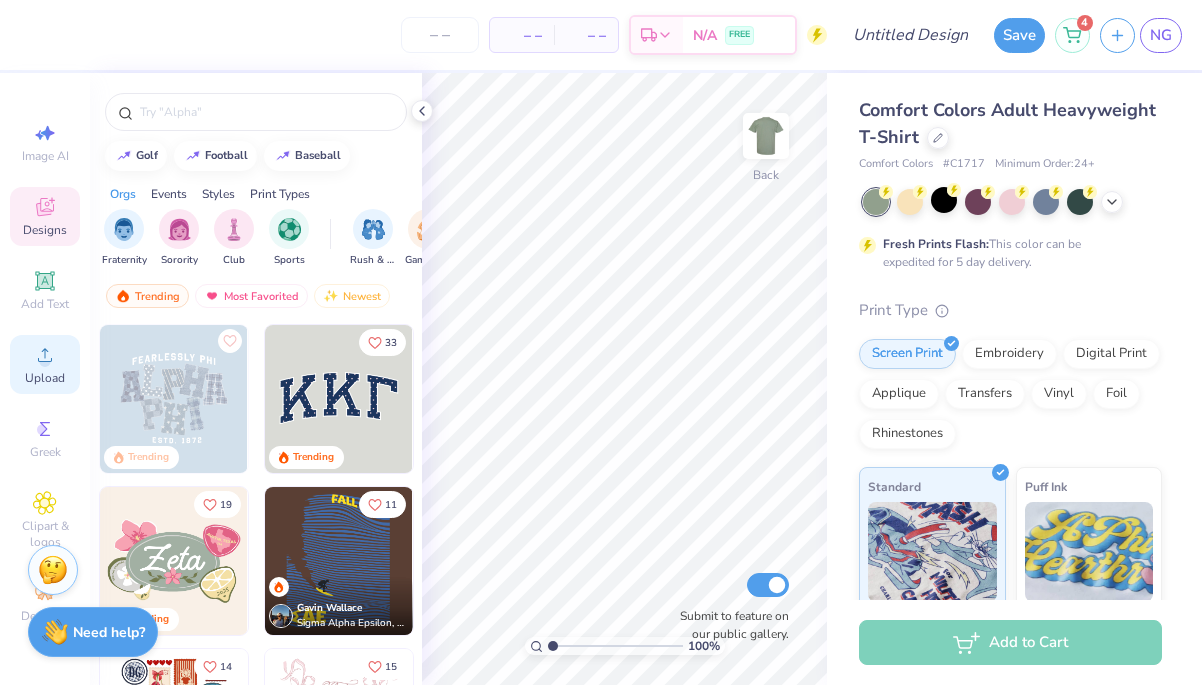 click on "Upload" at bounding box center (45, 378) 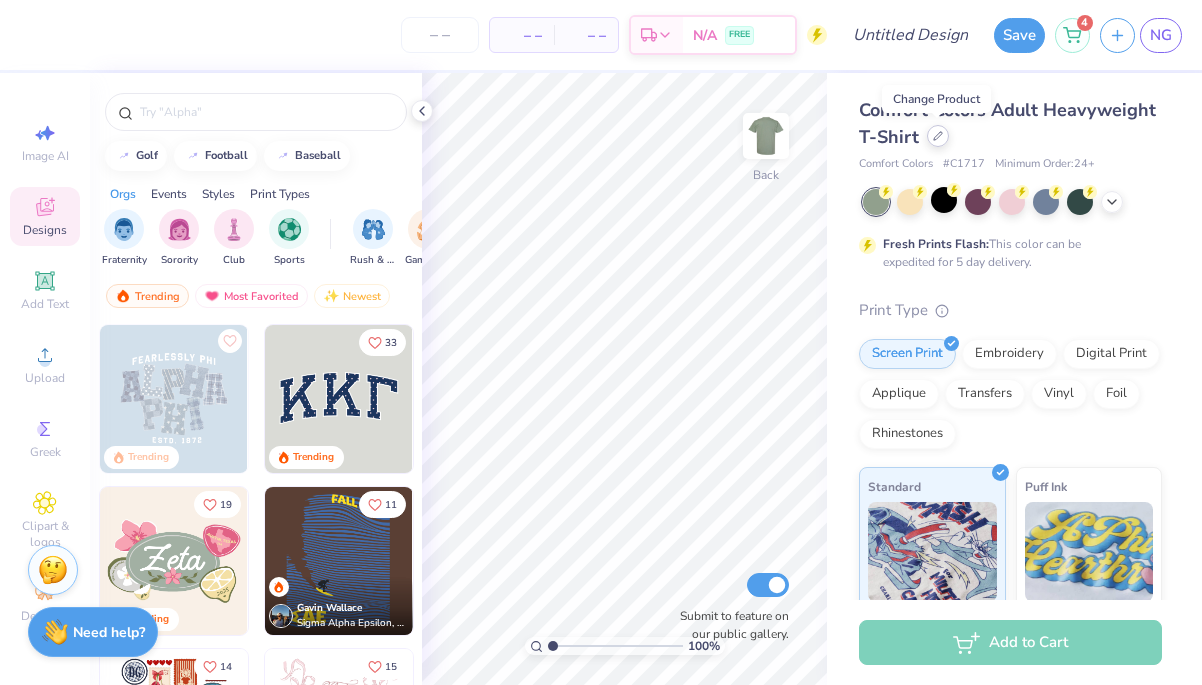 click at bounding box center (938, 136) 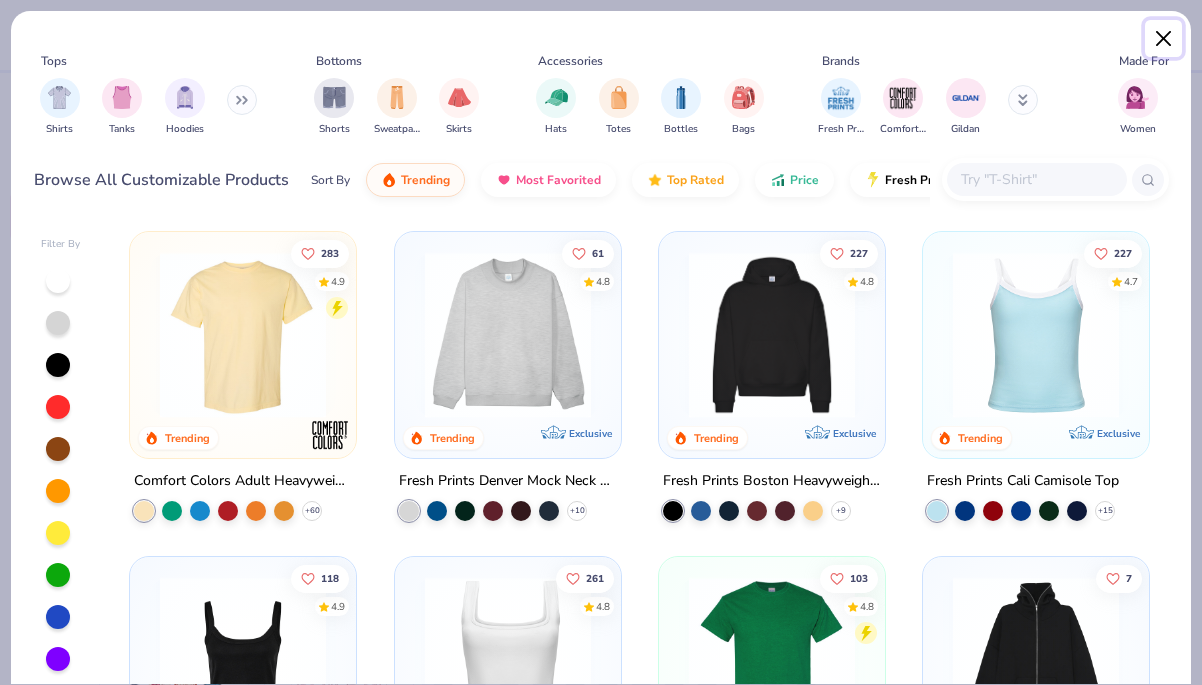click at bounding box center [1164, 39] 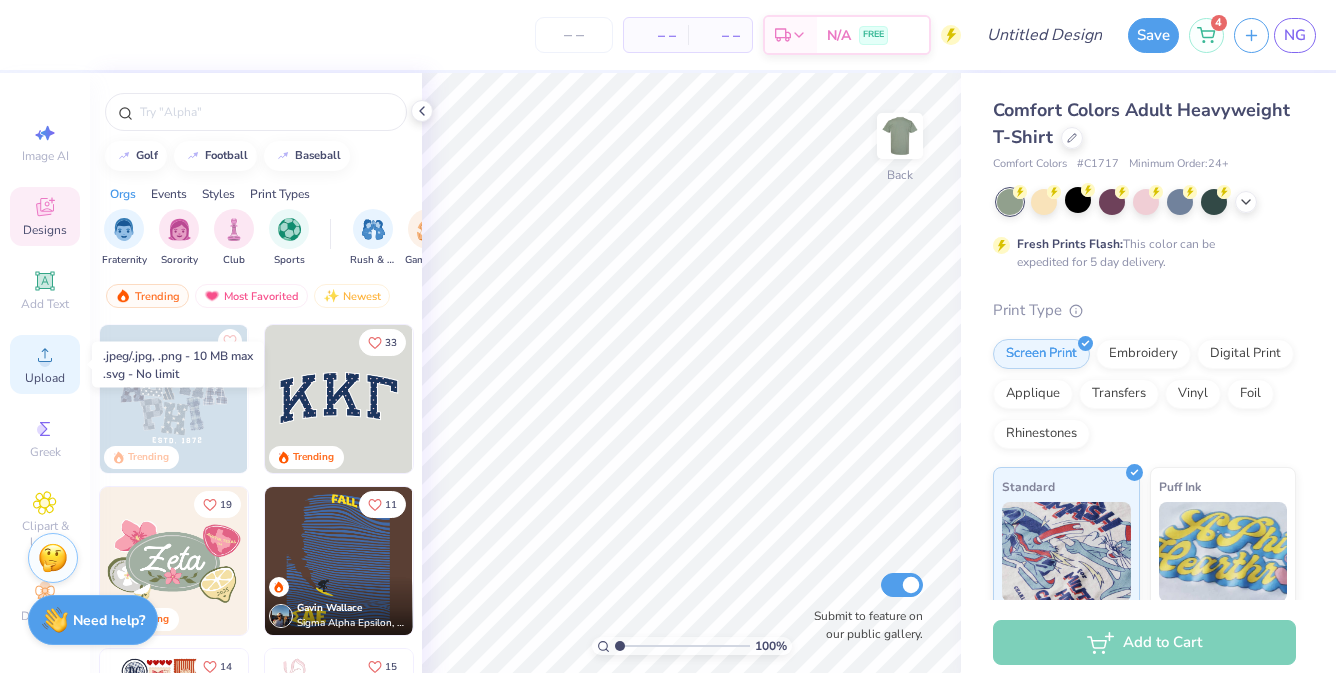 click 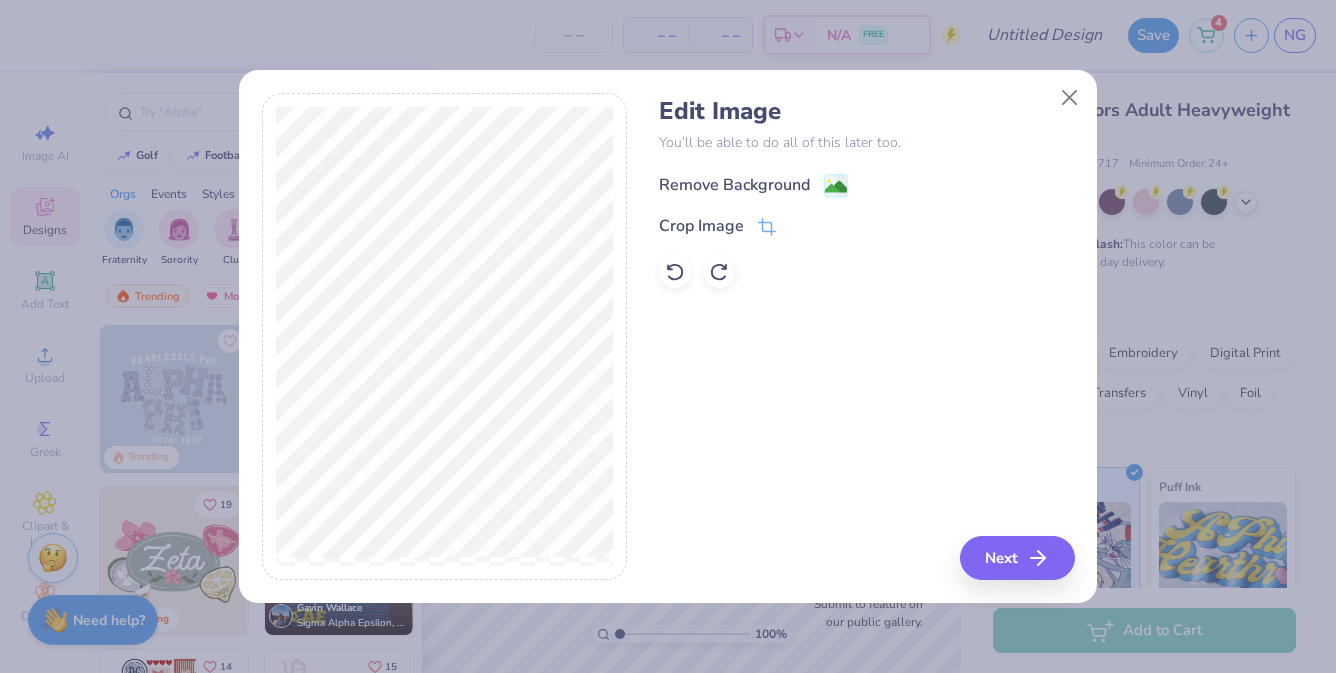 click on "Remove Background" at bounding box center (734, 185) 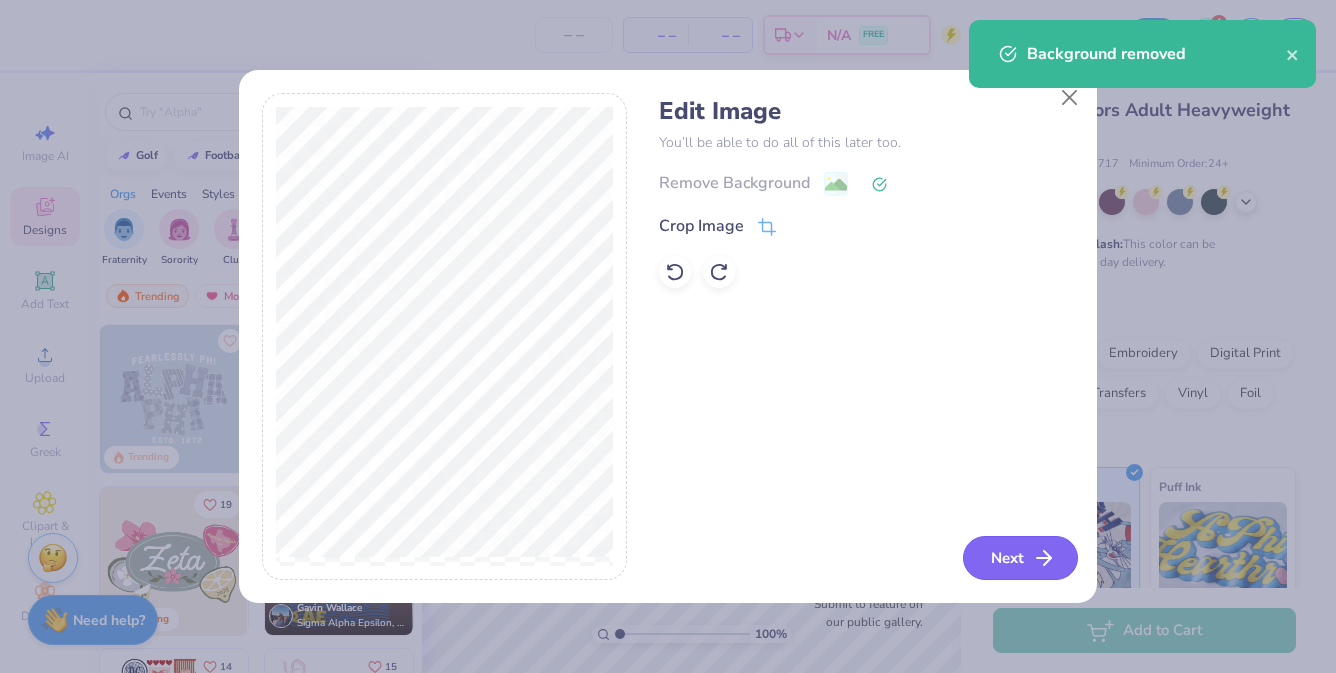 click on "Next" at bounding box center [1020, 558] 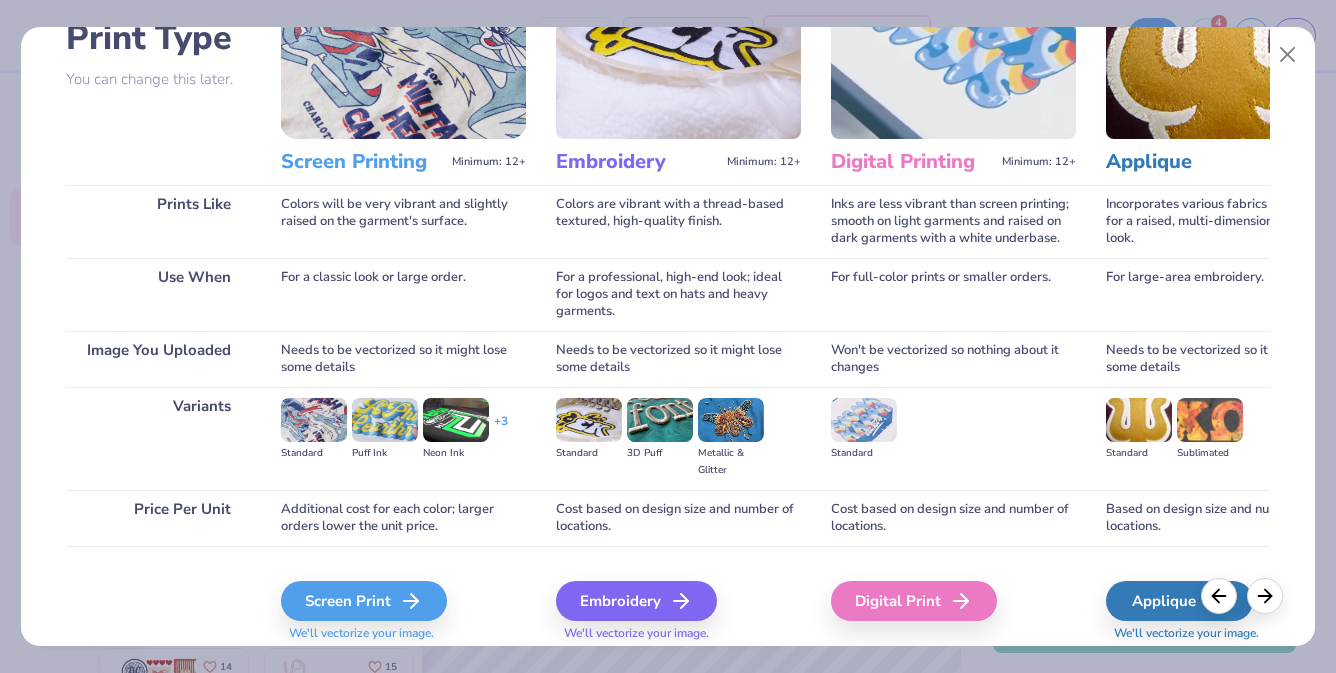 scroll, scrollTop: 224, scrollLeft: 0, axis: vertical 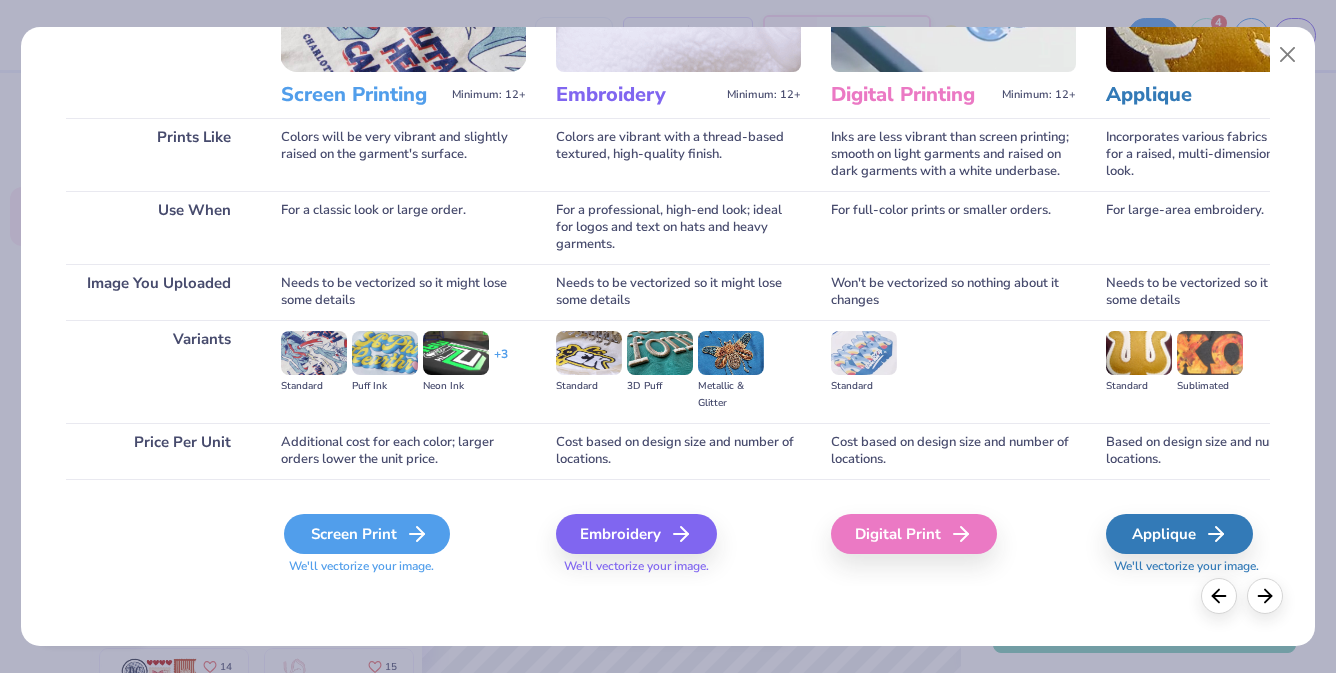 click on "Screen Print" at bounding box center [367, 534] 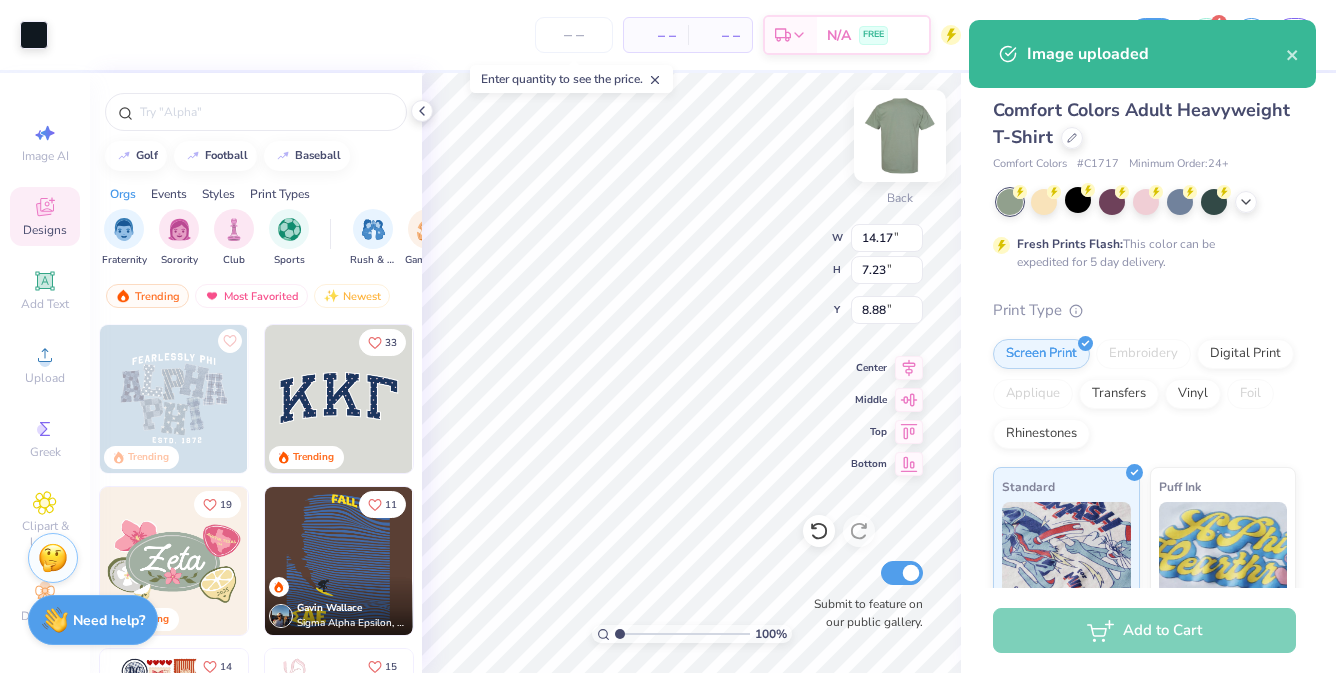 click at bounding box center [900, 136] 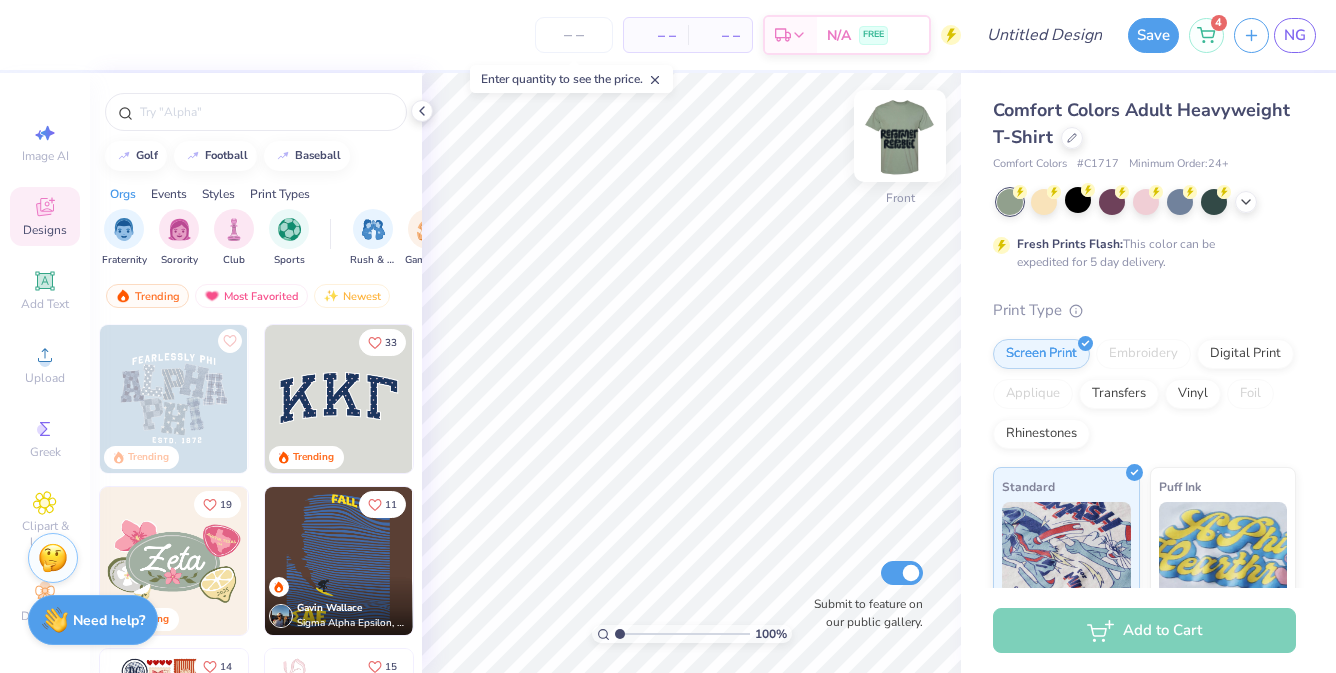 click at bounding box center (900, 136) 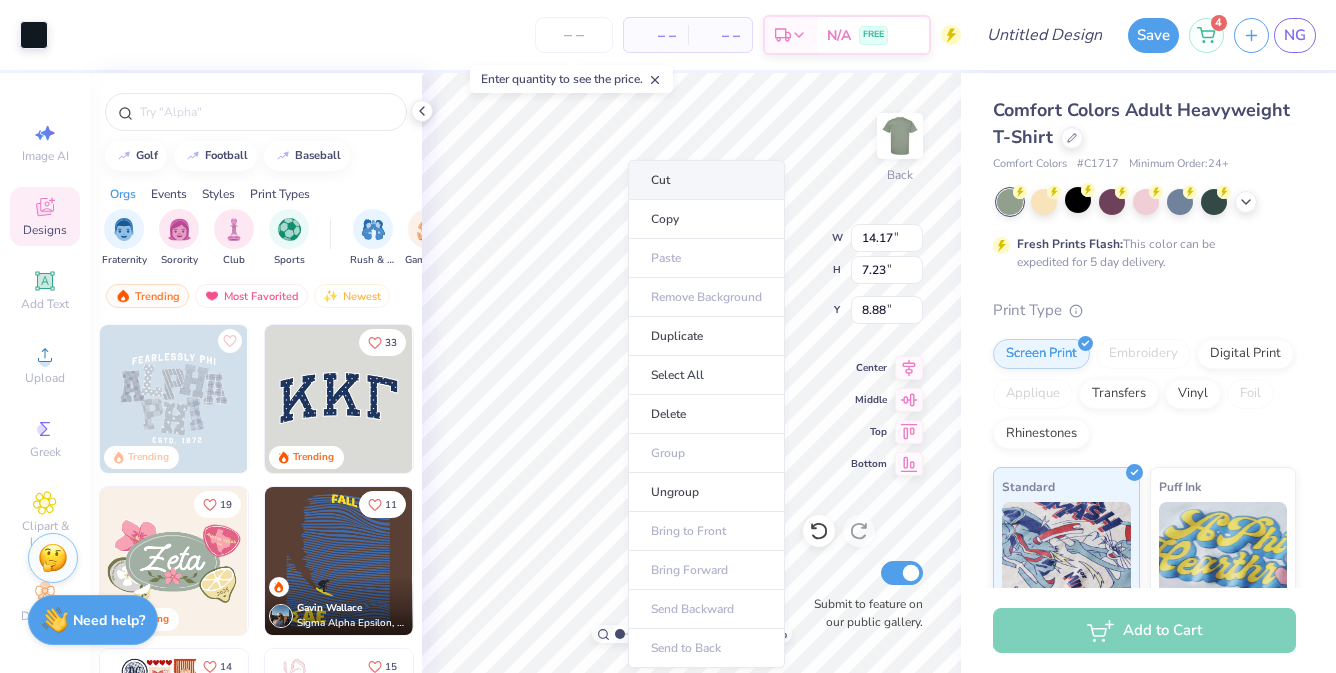 click on "Cut" at bounding box center [706, 180] 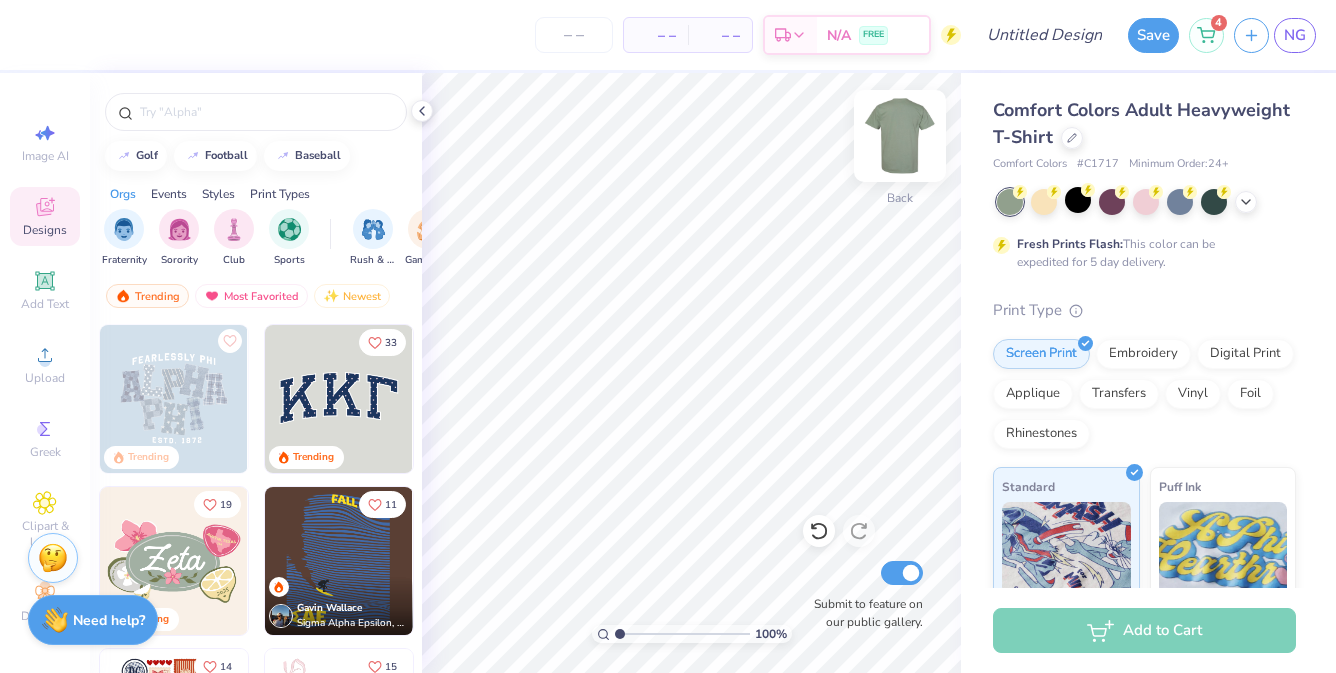 click at bounding box center [900, 136] 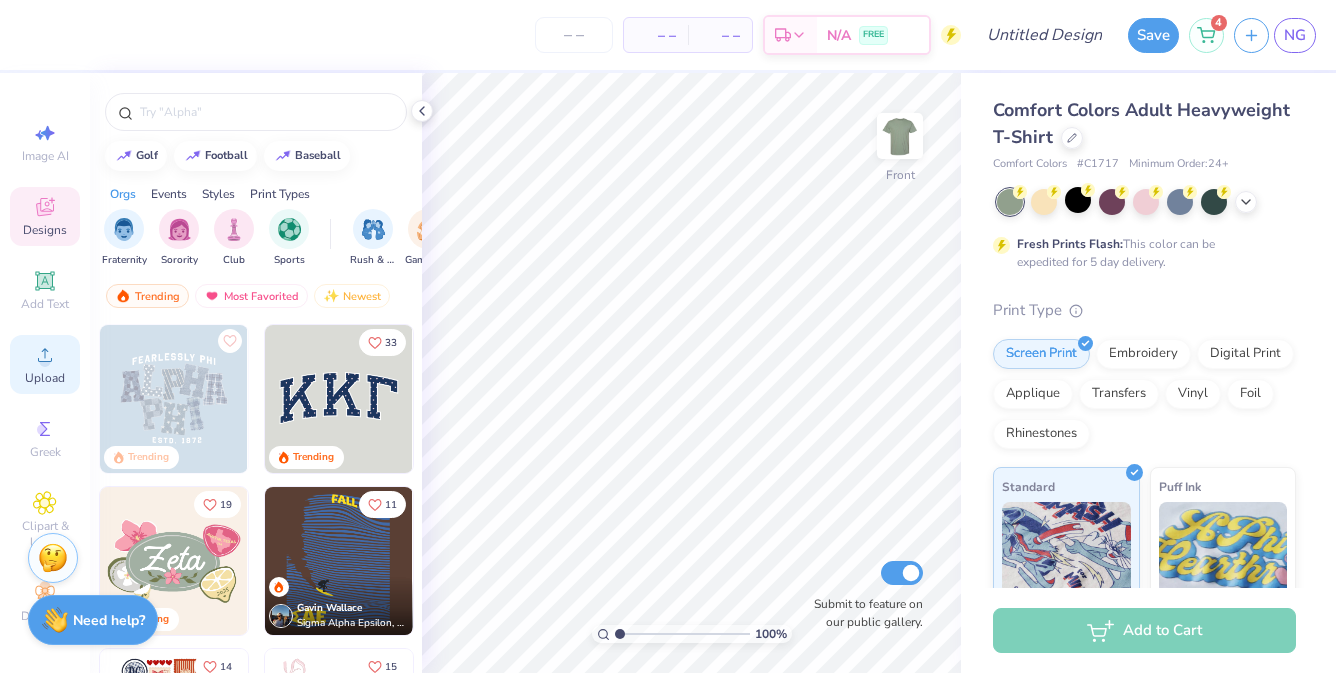 click 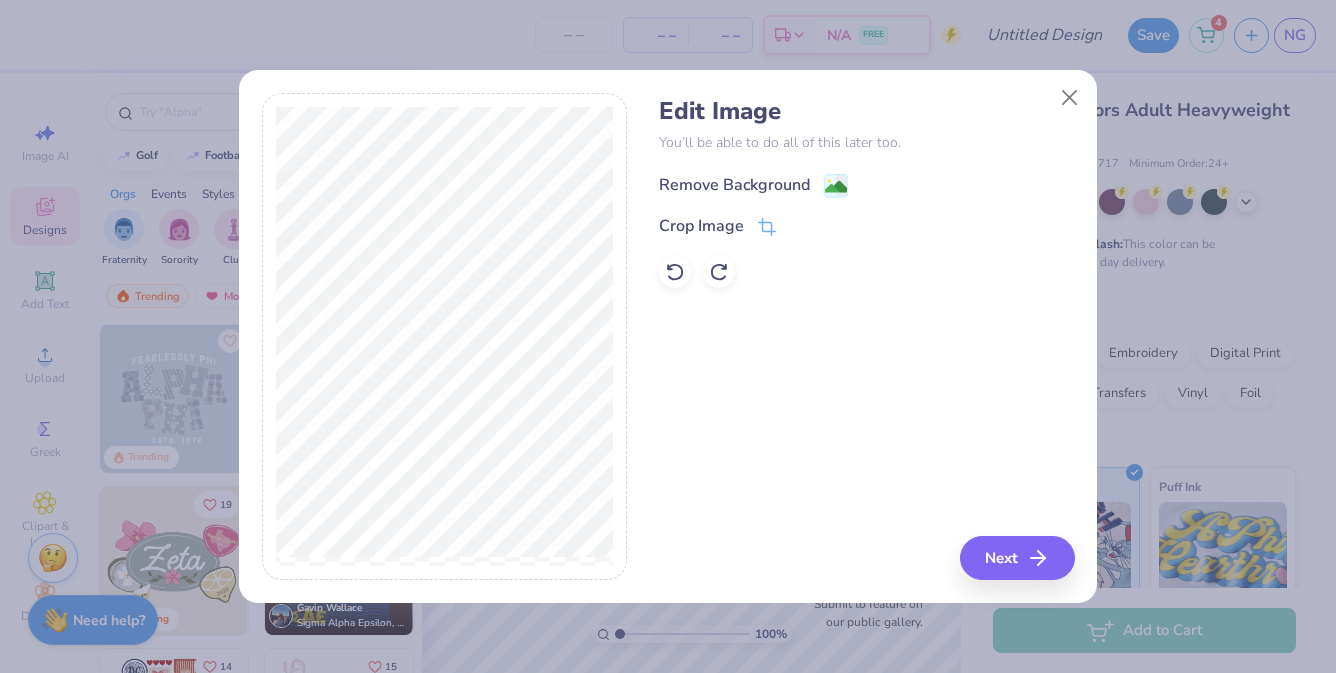 click on "Remove Background" at bounding box center [734, 185] 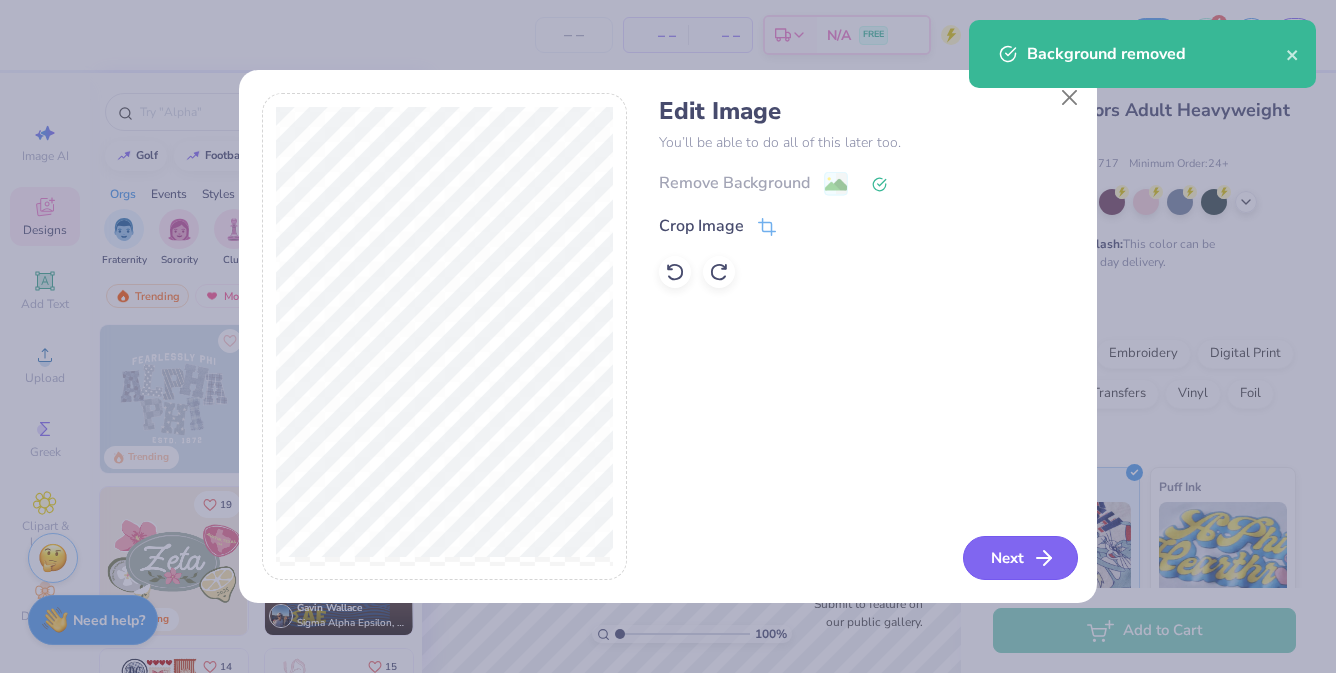 click on "Next" at bounding box center [1020, 558] 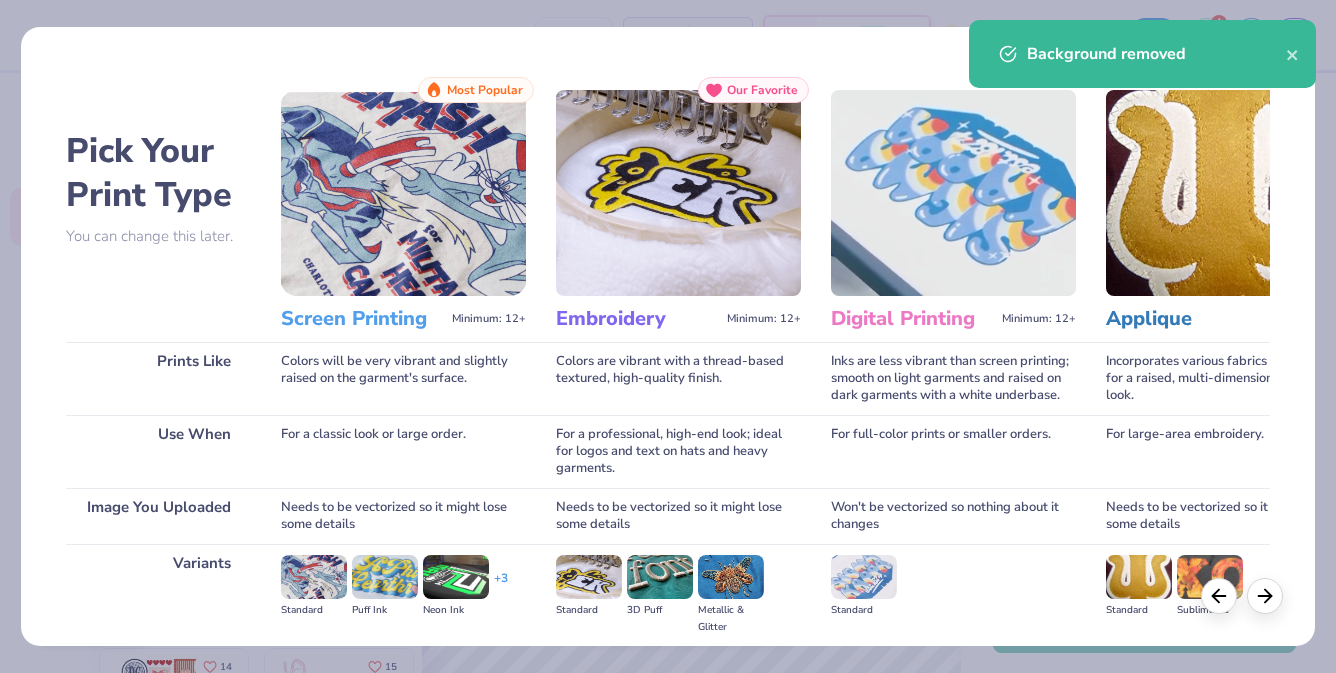 scroll, scrollTop: 224, scrollLeft: 0, axis: vertical 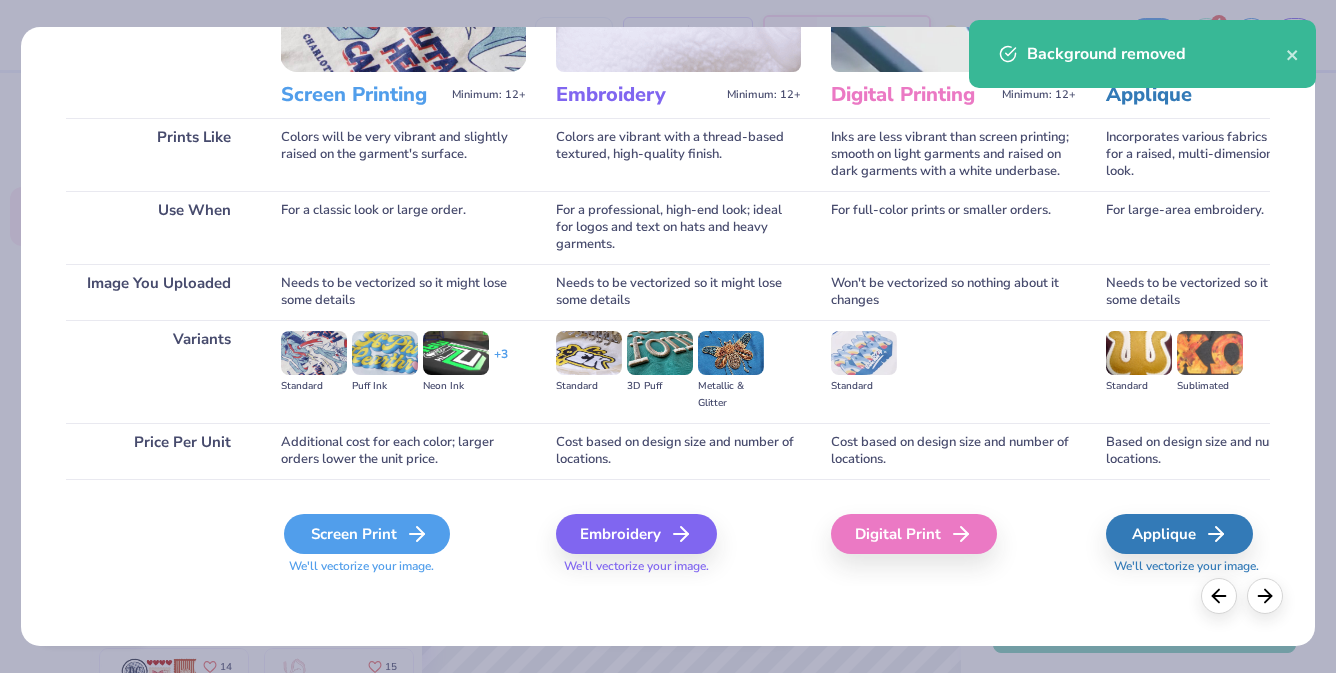 click on "Screen Print" at bounding box center (367, 534) 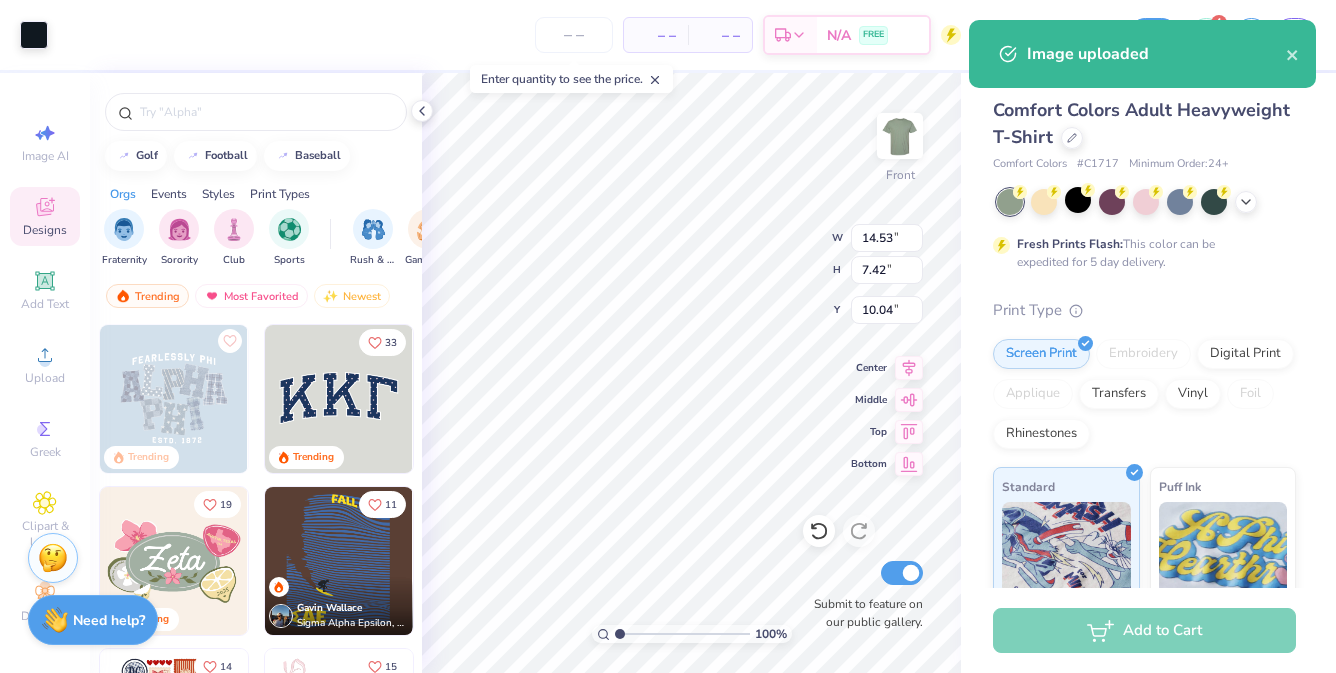 type on "5.33" 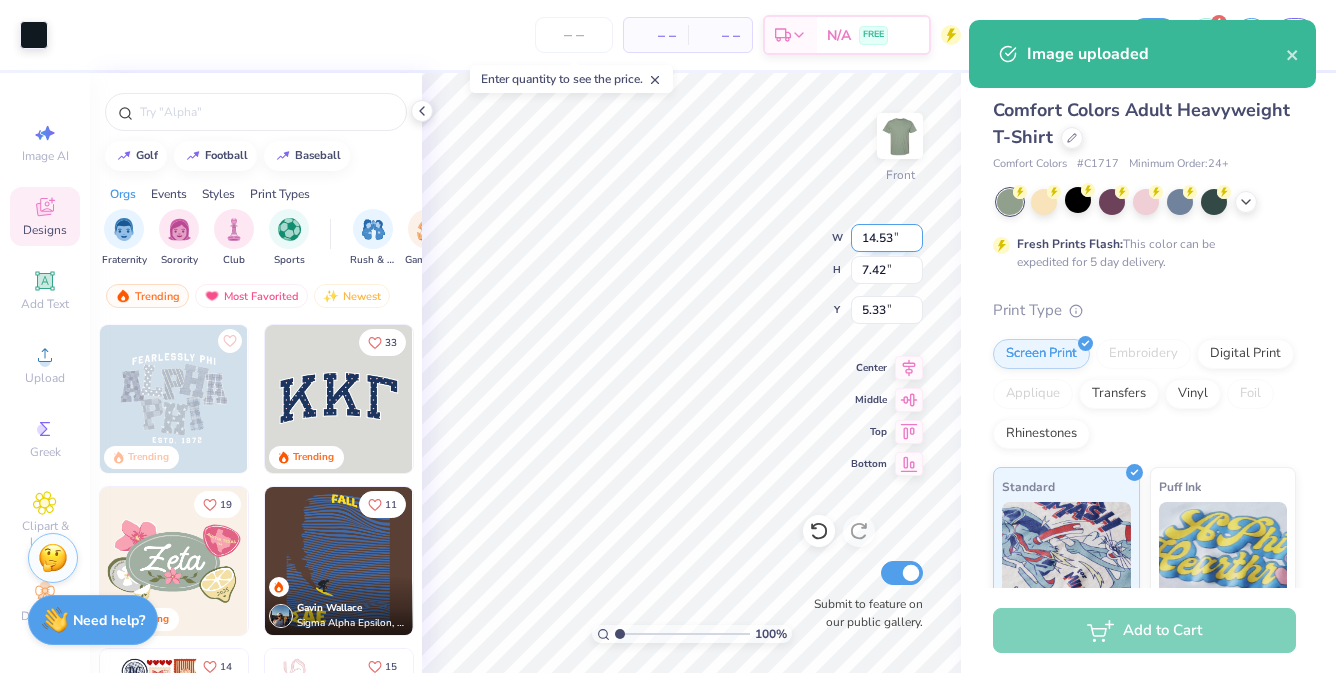type on "11.03" 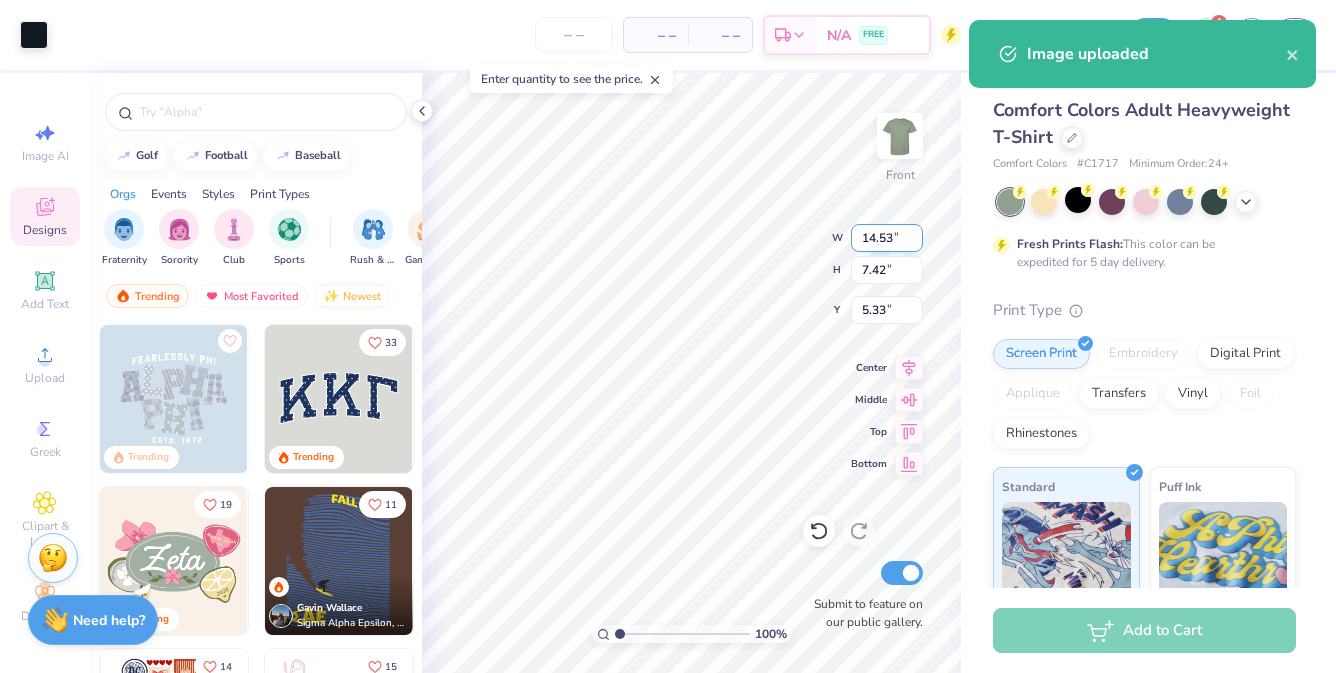 type on "5.63" 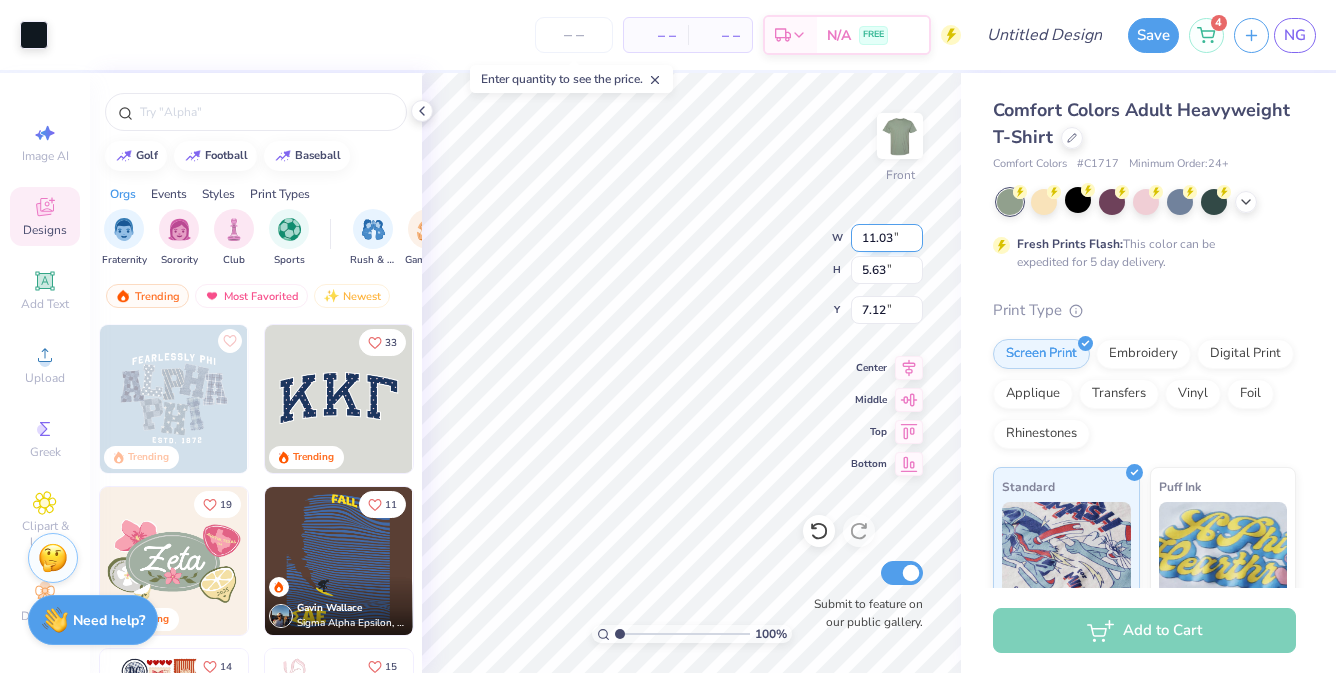 type on "5.10" 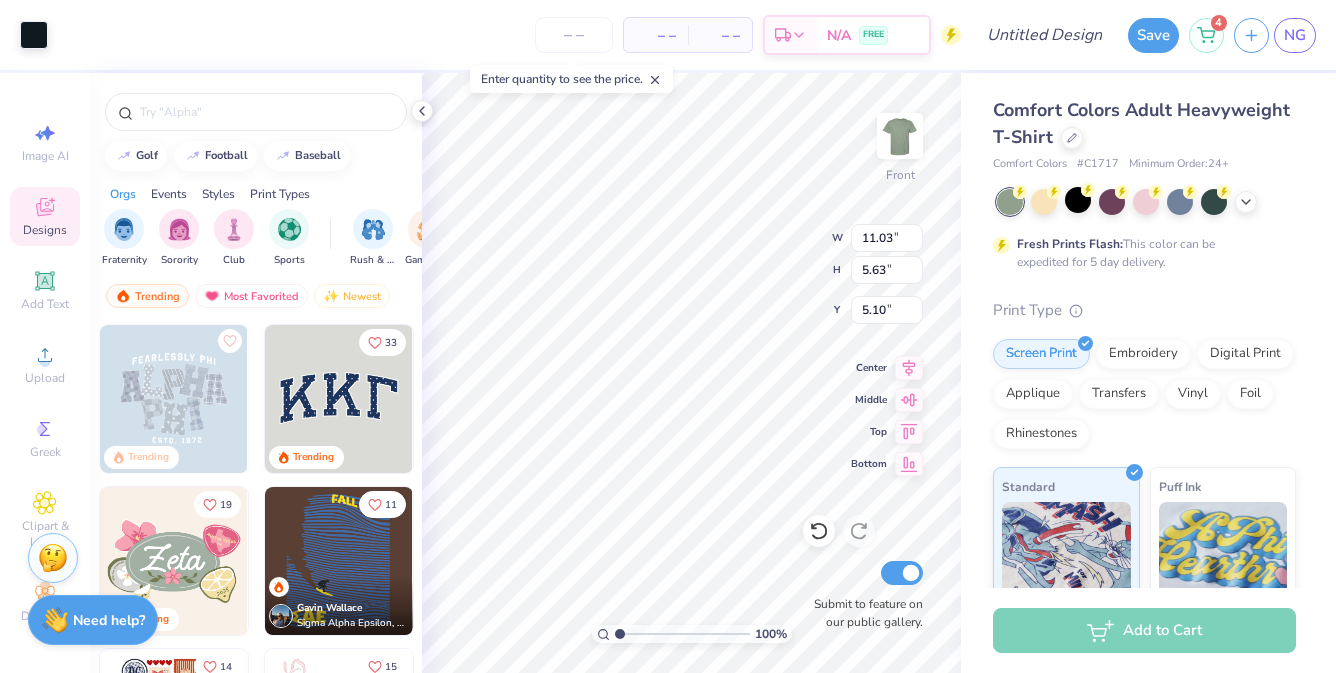 type on "5.31" 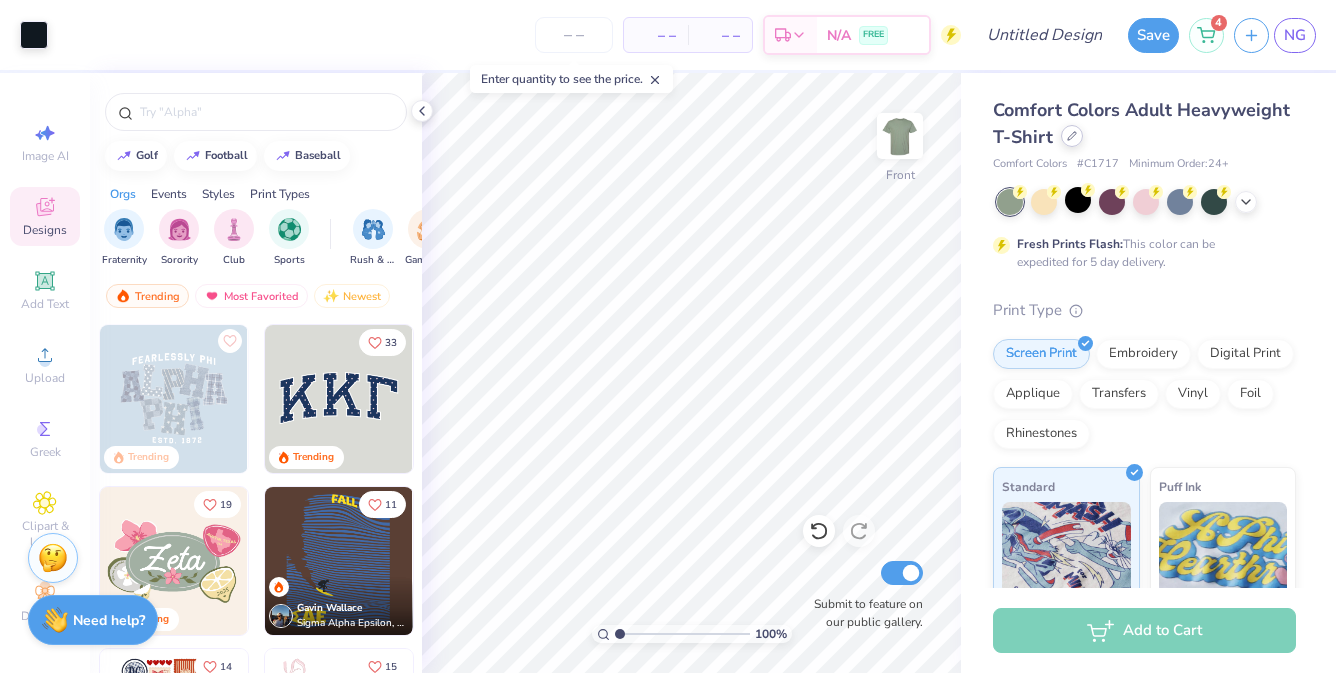 click 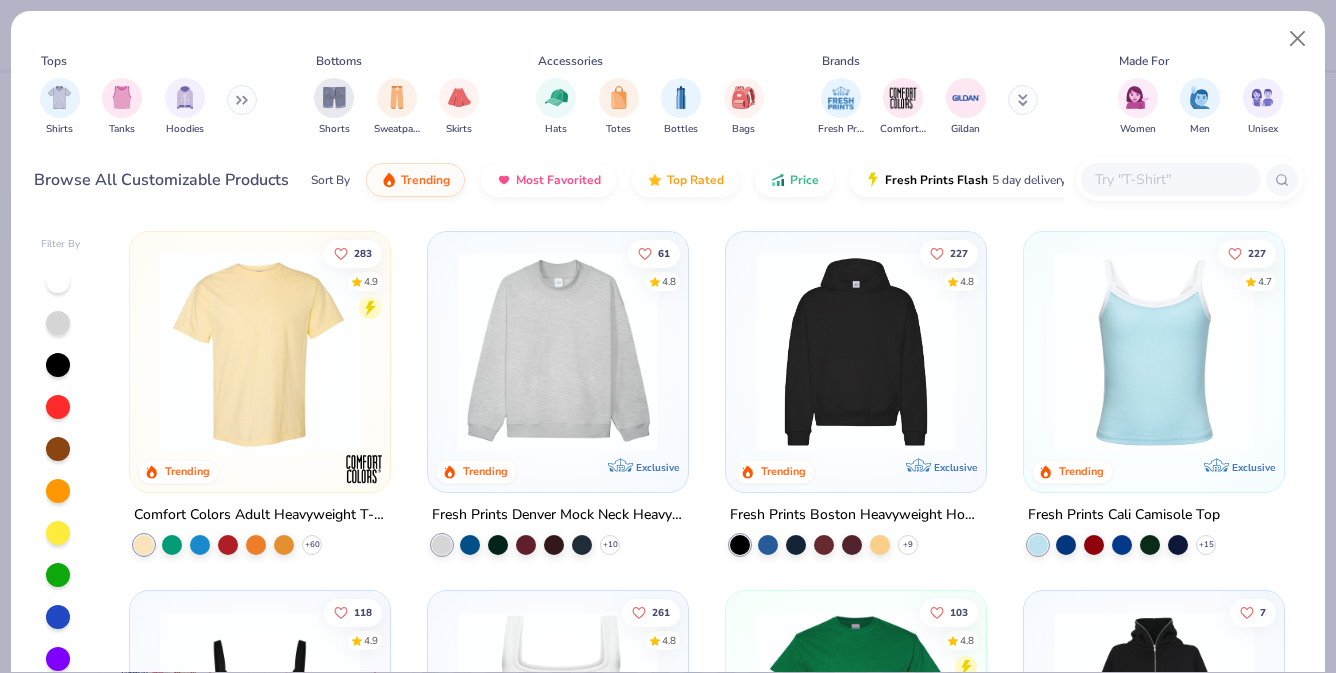 click at bounding box center [1023, 100] 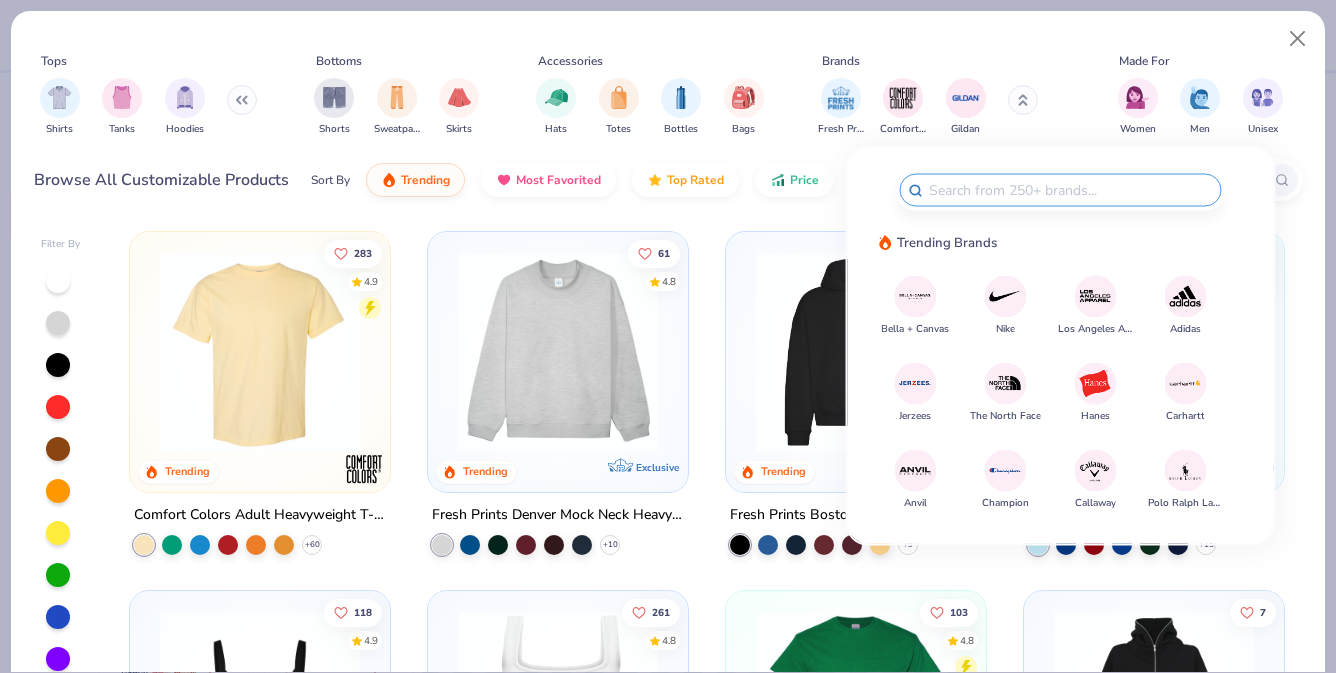 click at bounding box center [915, 296] 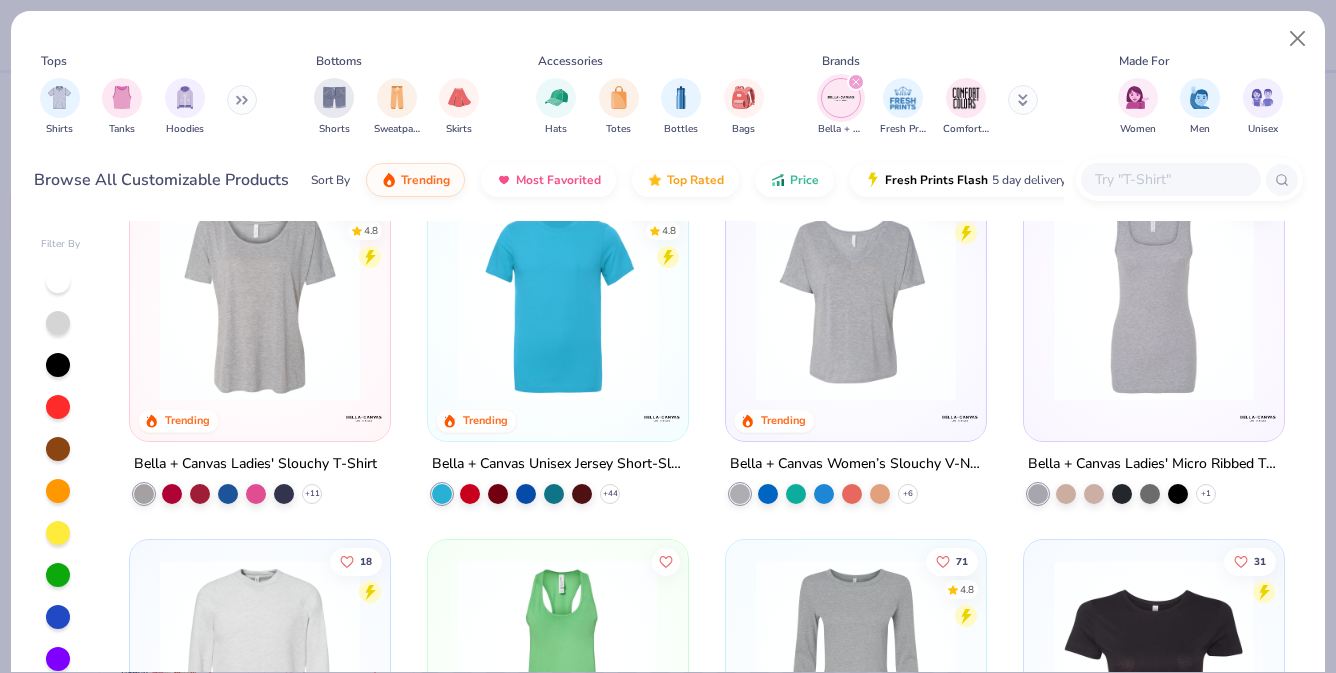 scroll, scrollTop: 0, scrollLeft: 0, axis: both 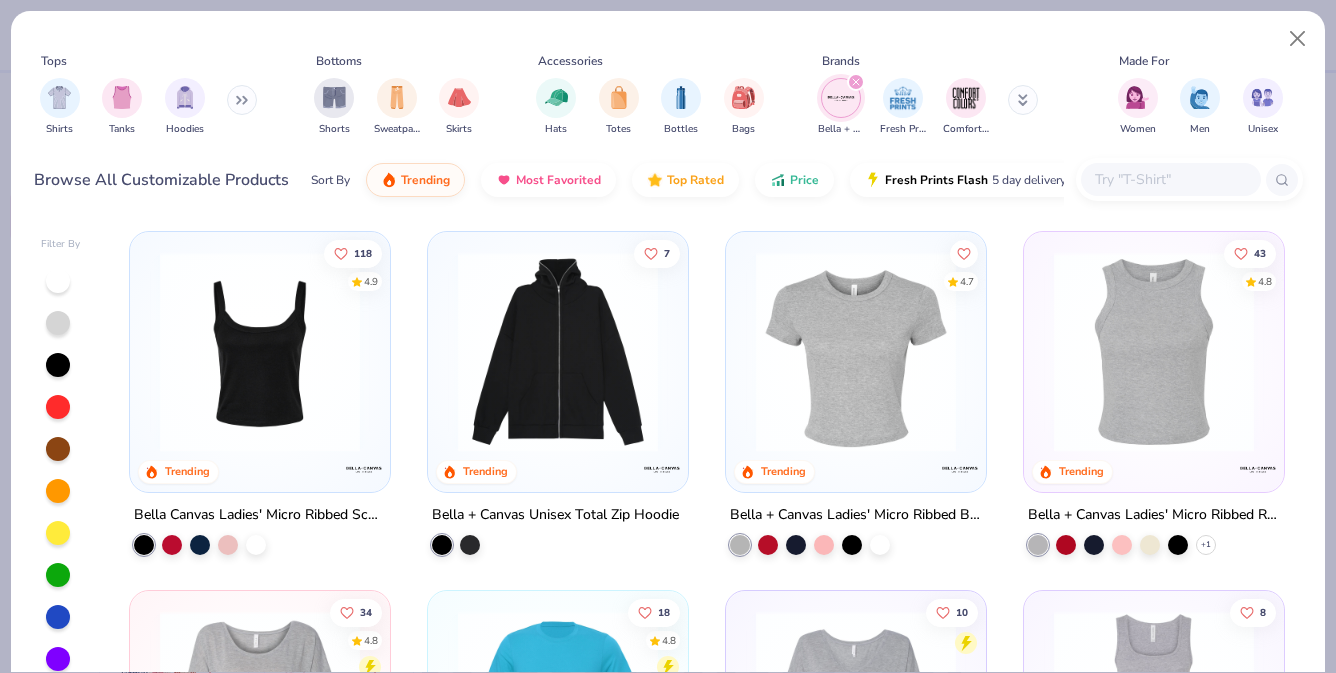 click at bounding box center (1170, 179) 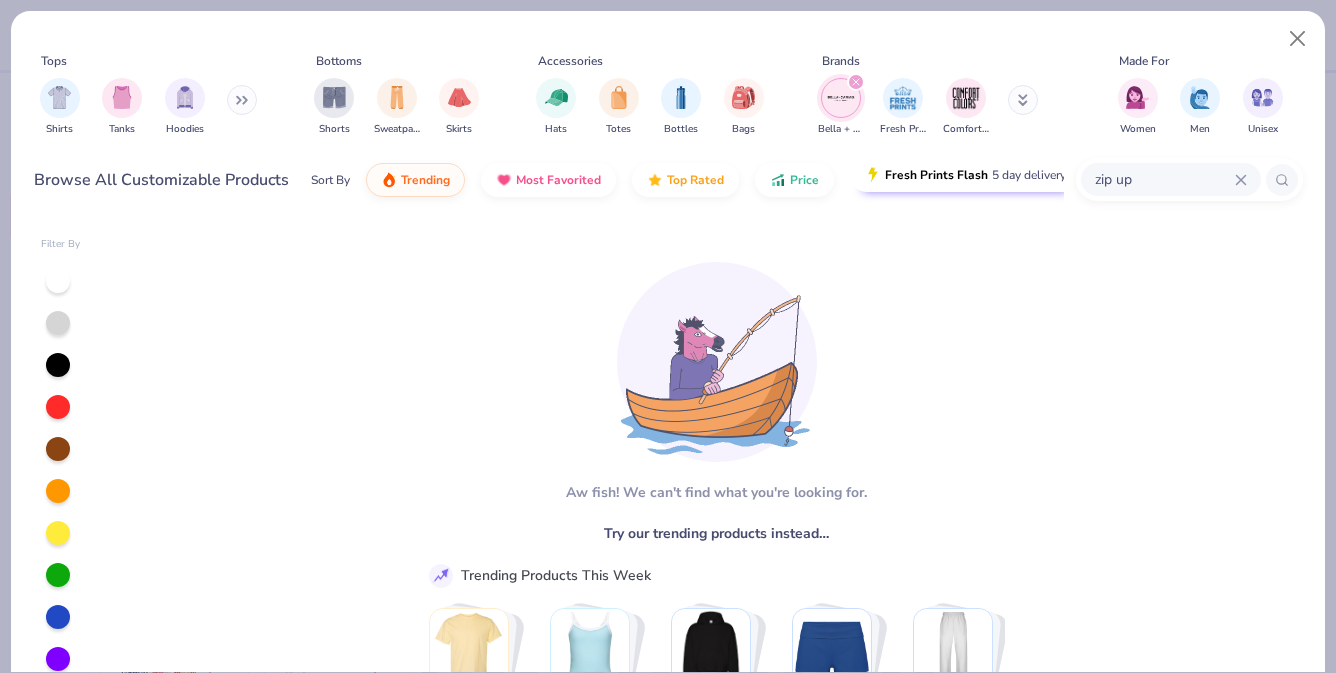 drag, startPoint x: 1160, startPoint y: 191, endPoint x: 1021, endPoint y: 189, distance: 139.01439 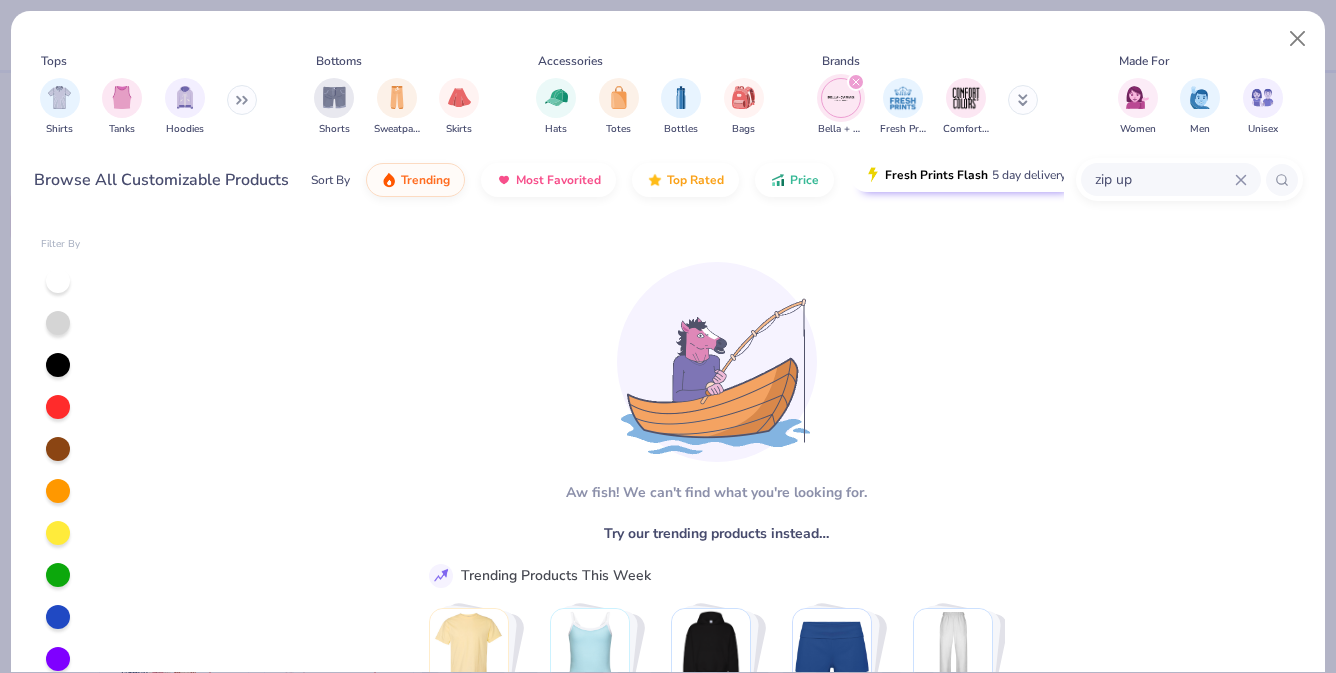 click on "Browse All Customizable Products Sort By Trending Most Favorited Top Rated Price Fresh Prints Flash 5 day delivery zip up" at bounding box center [668, 180] 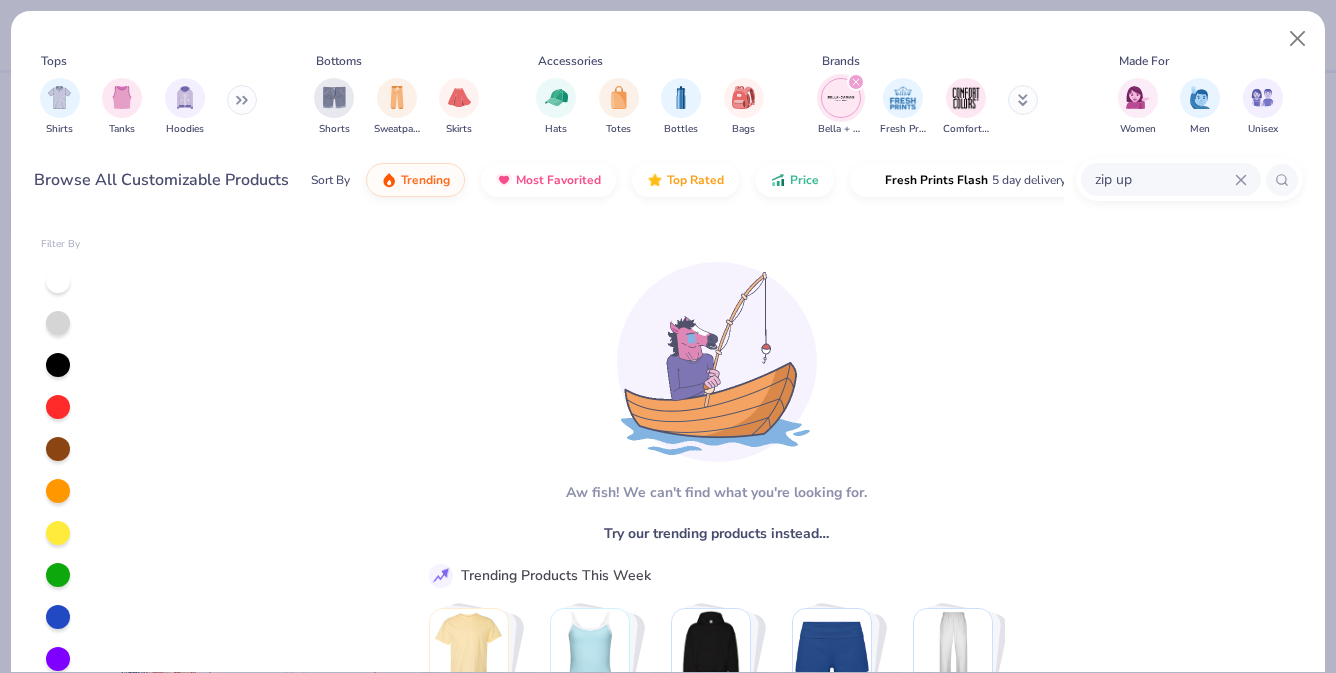 click on "zip up" at bounding box center (1164, 179) 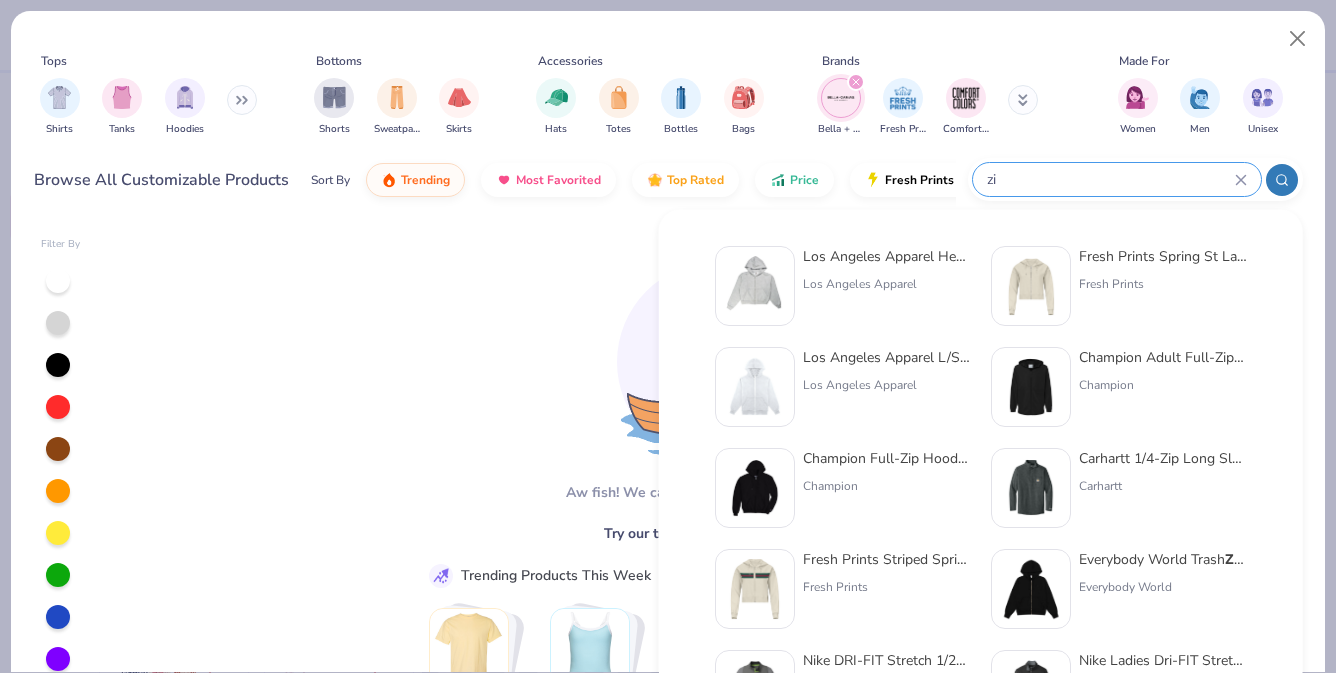 type on "z" 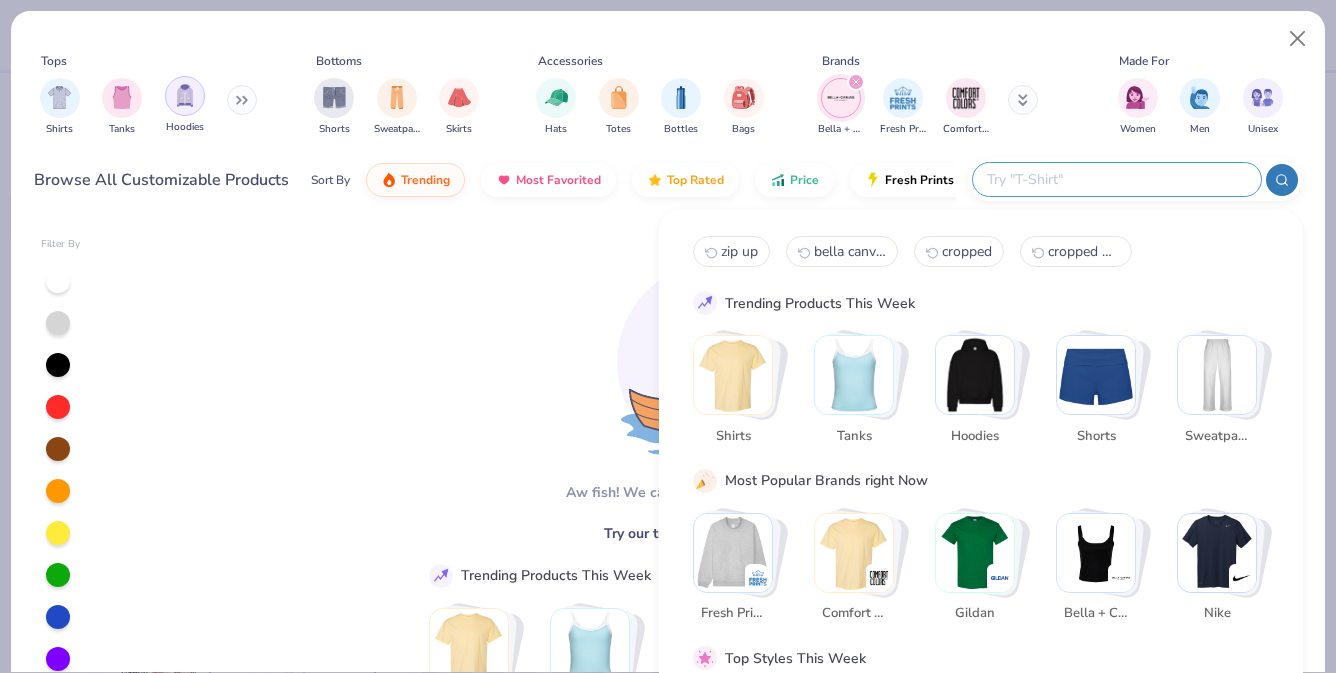 type 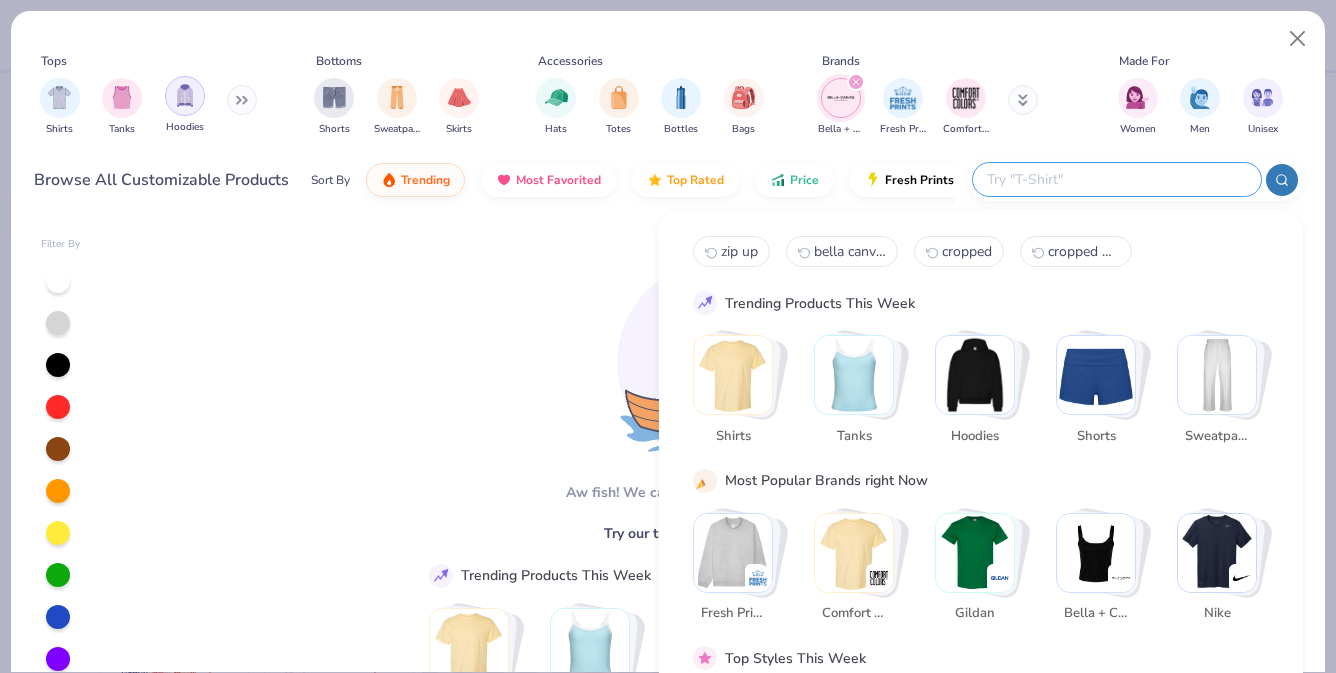 click at bounding box center [185, 96] 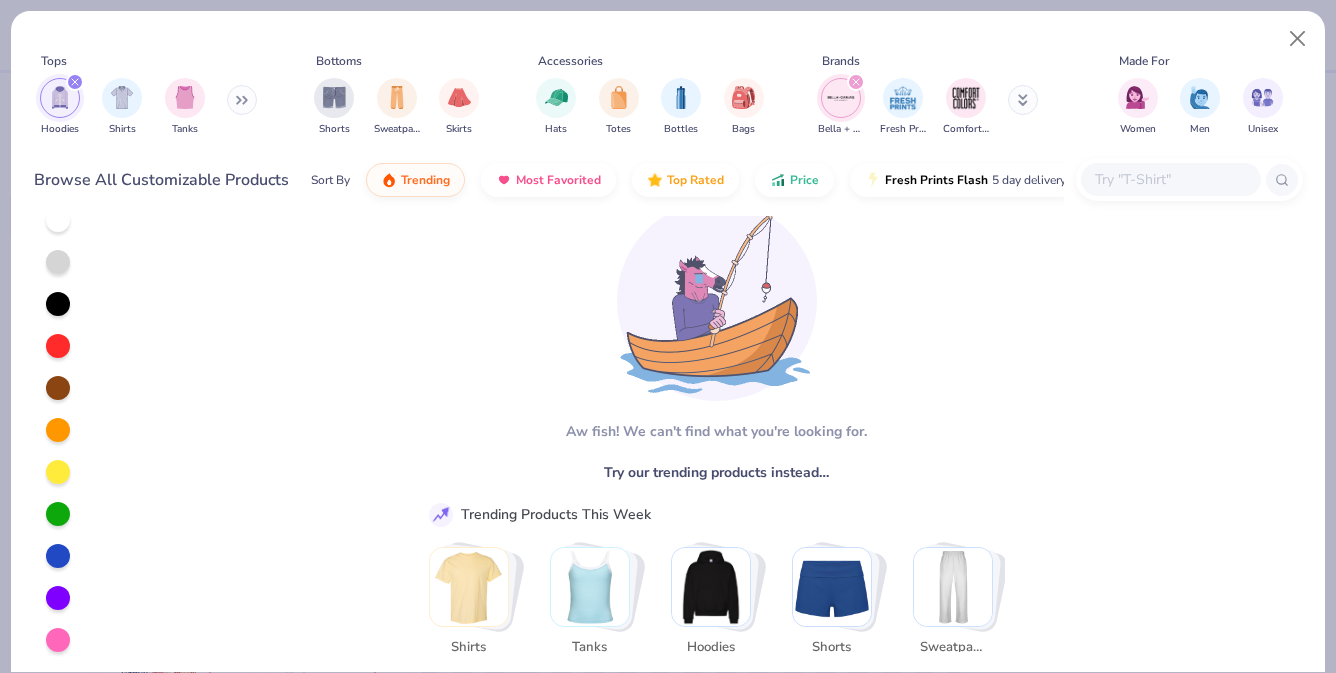 scroll, scrollTop: 0, scrollLeft: 0, axis: both 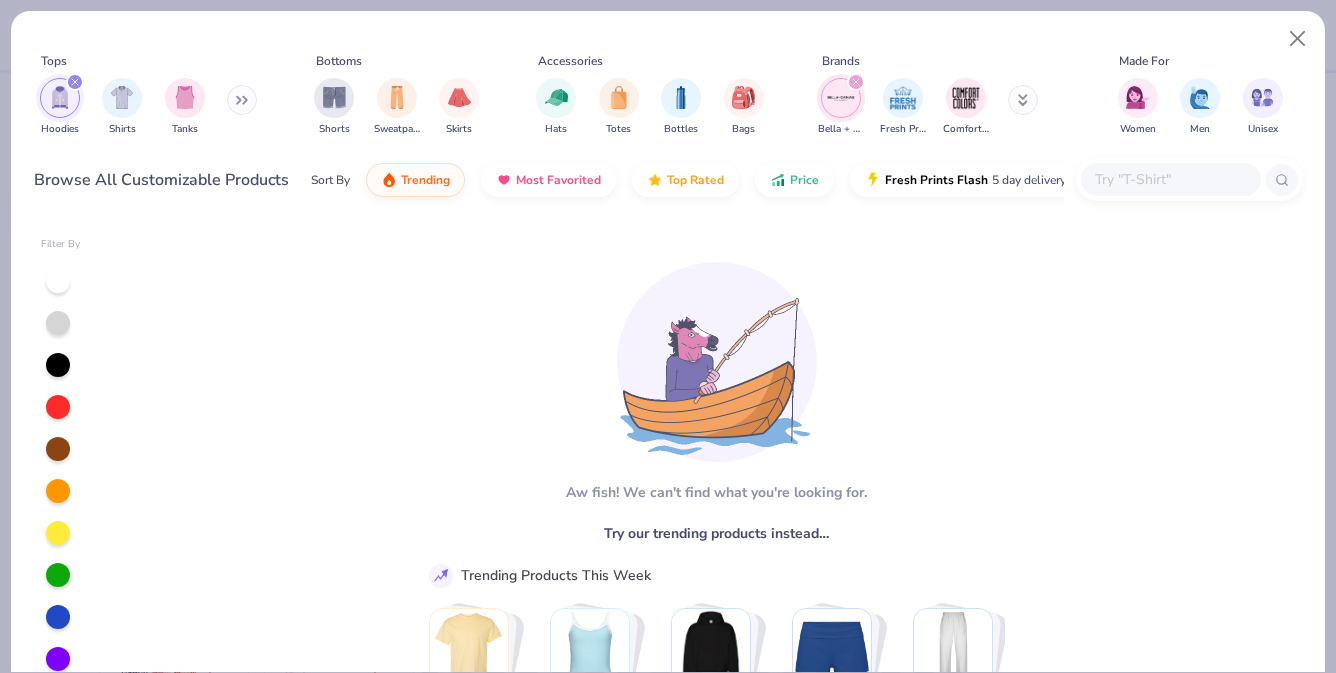 click at bounding box center (242, 100) 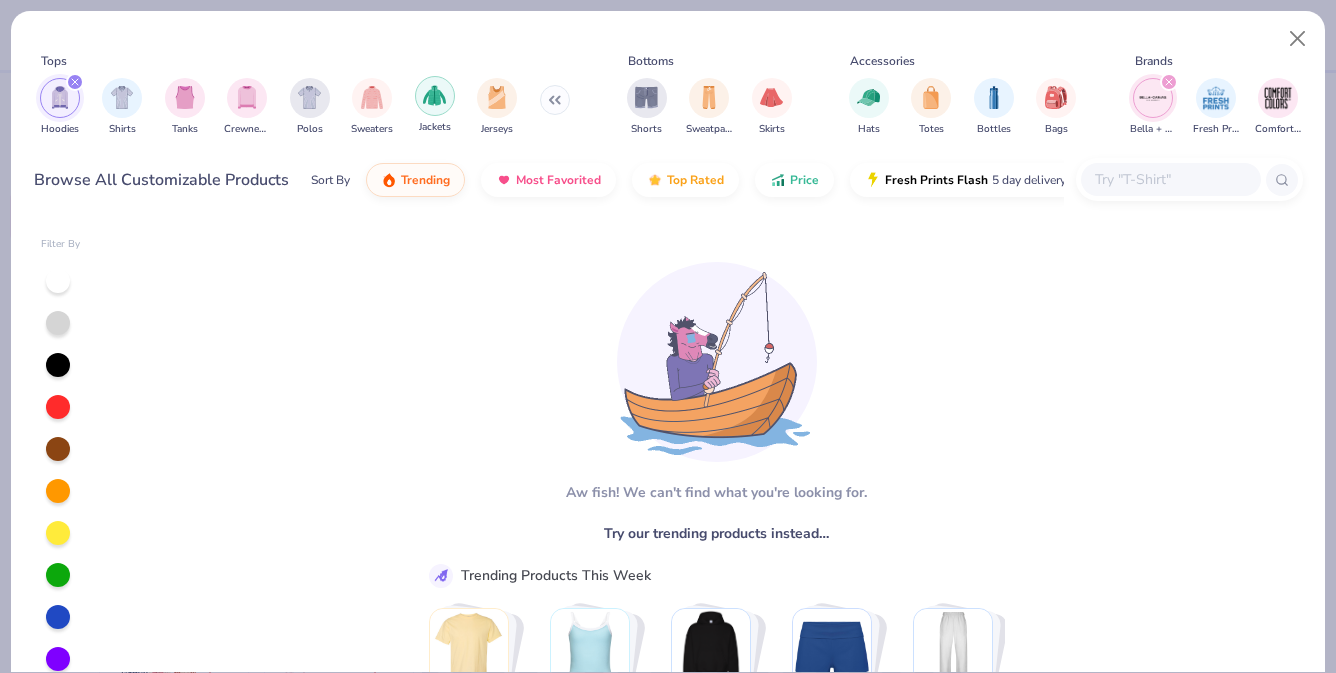 click at bounding box center [435, 96] 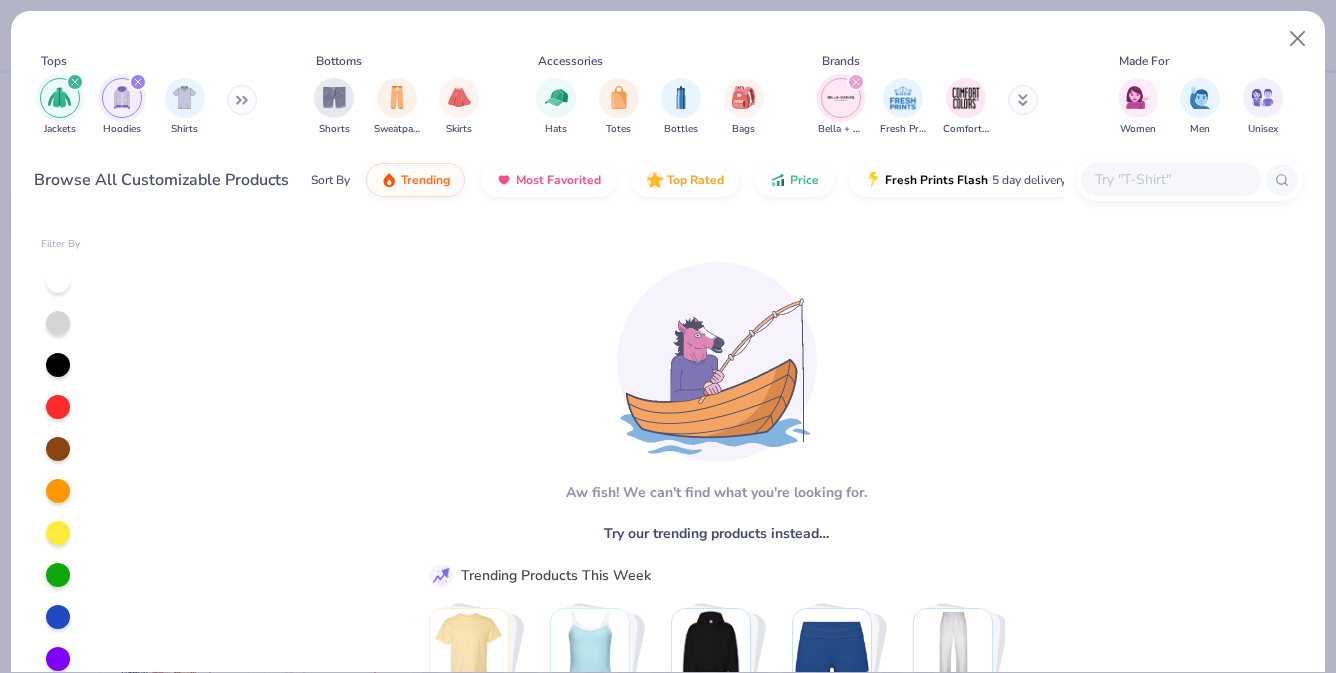 click 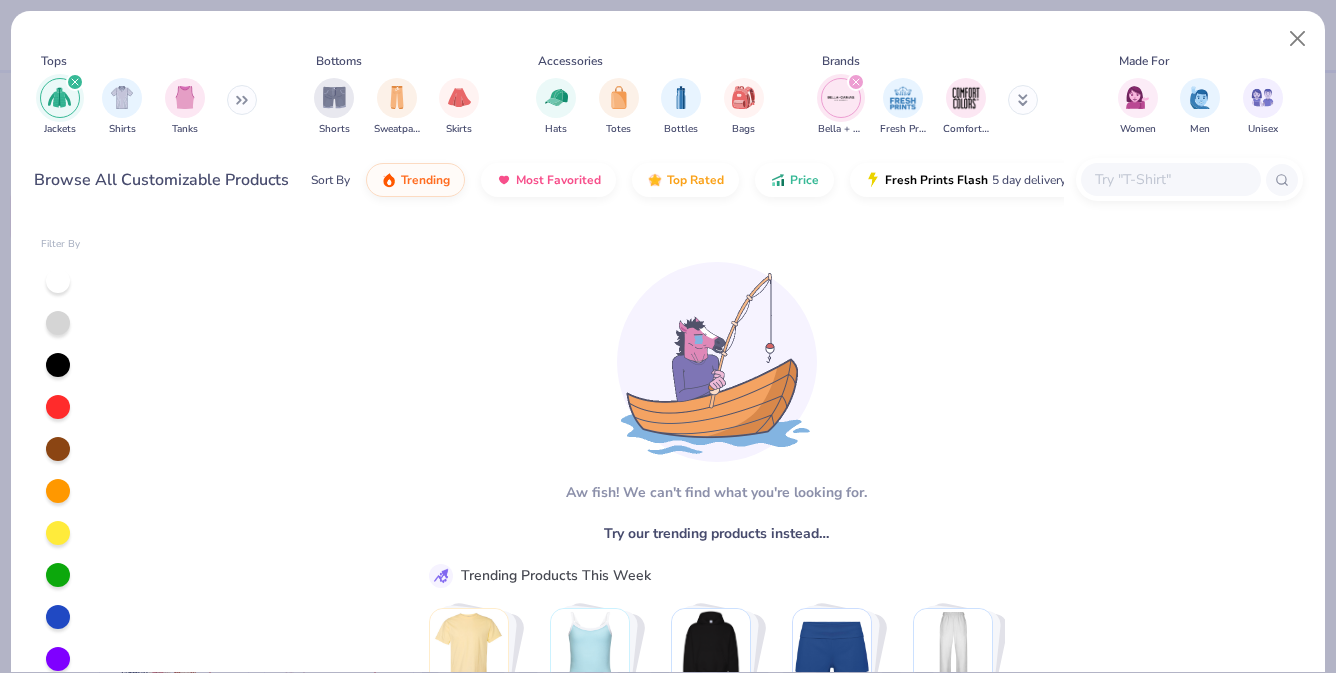 click at bounding box center [75, 82] 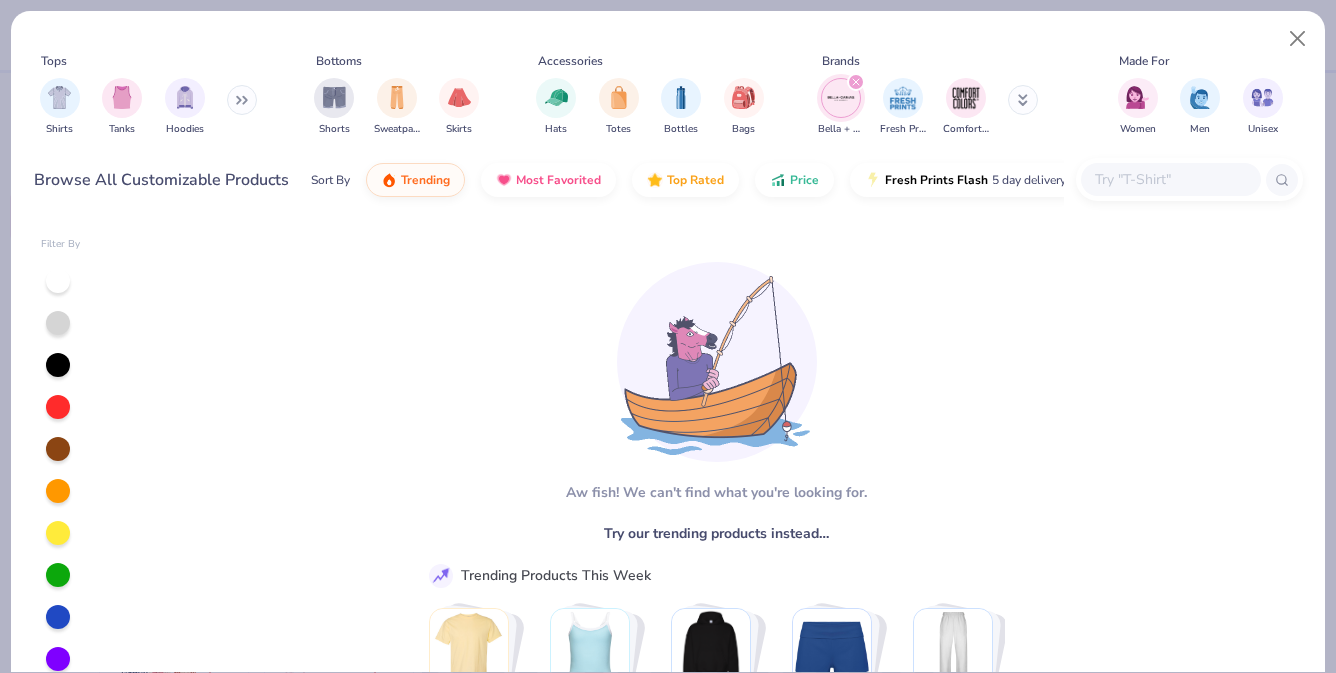 click at bounding box center (841, 98) 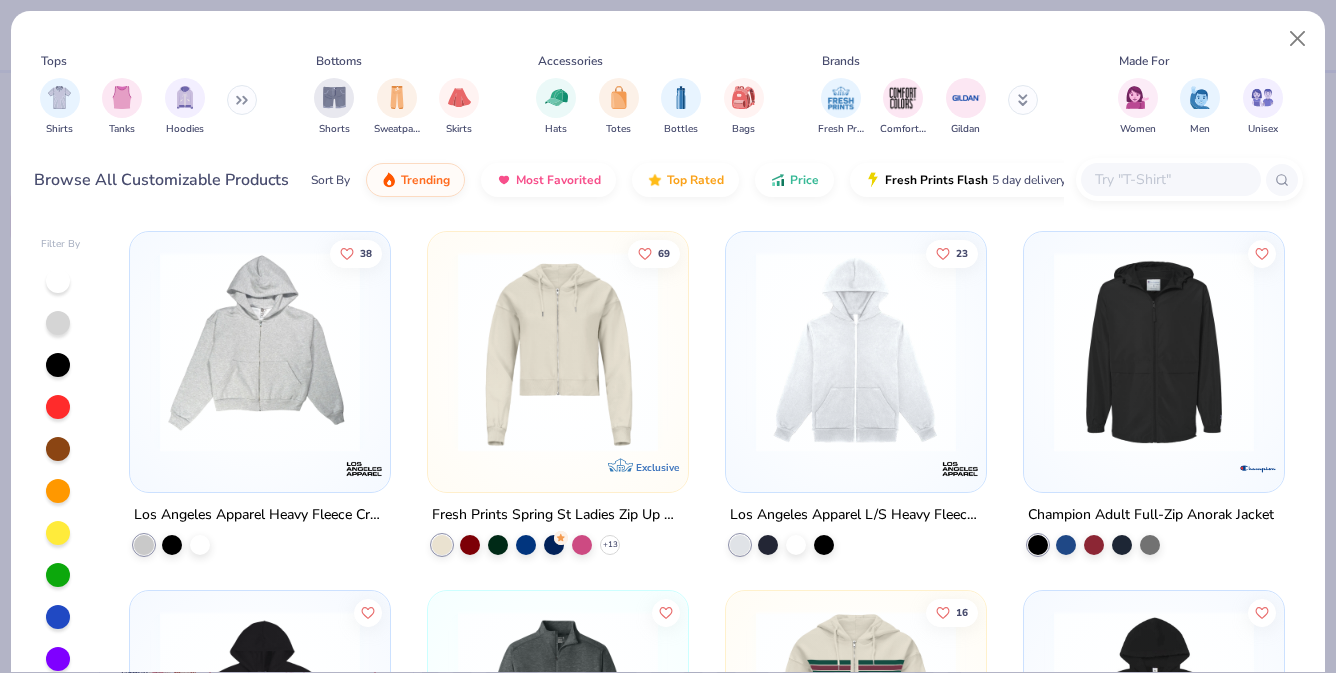 click at bounding box center [1023, 100] 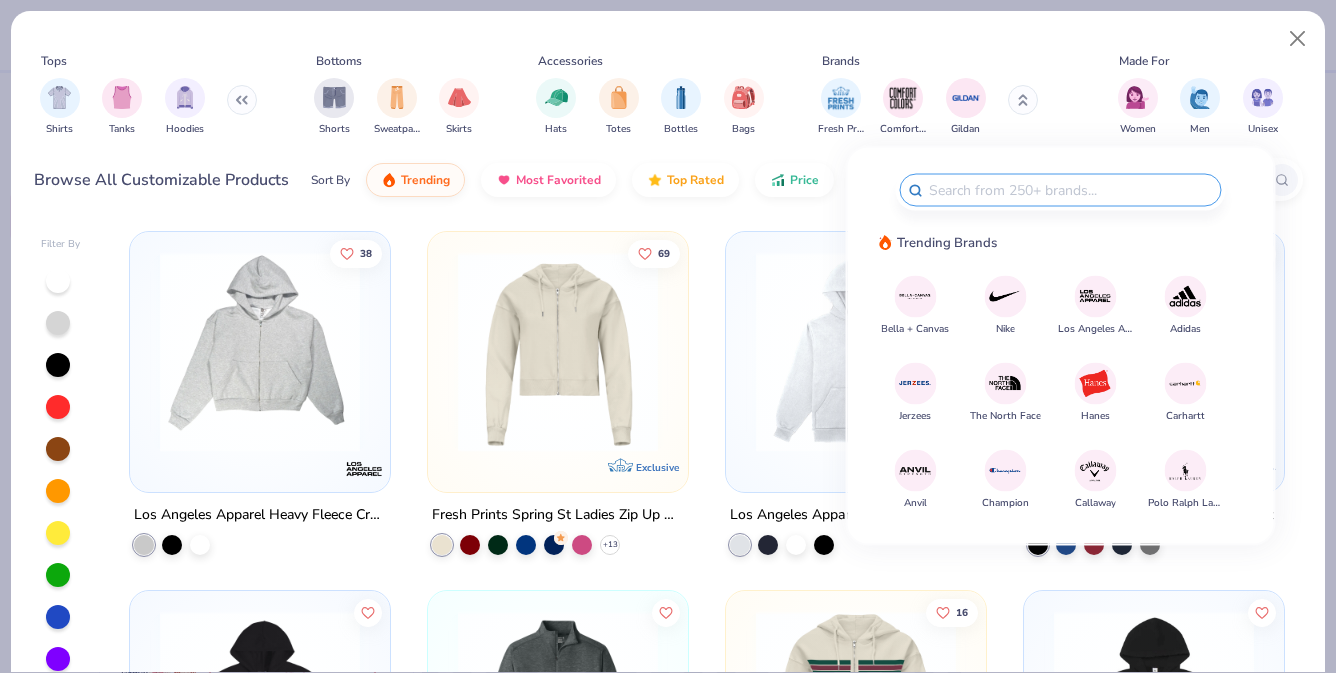 click at bounding box center (915, 296) 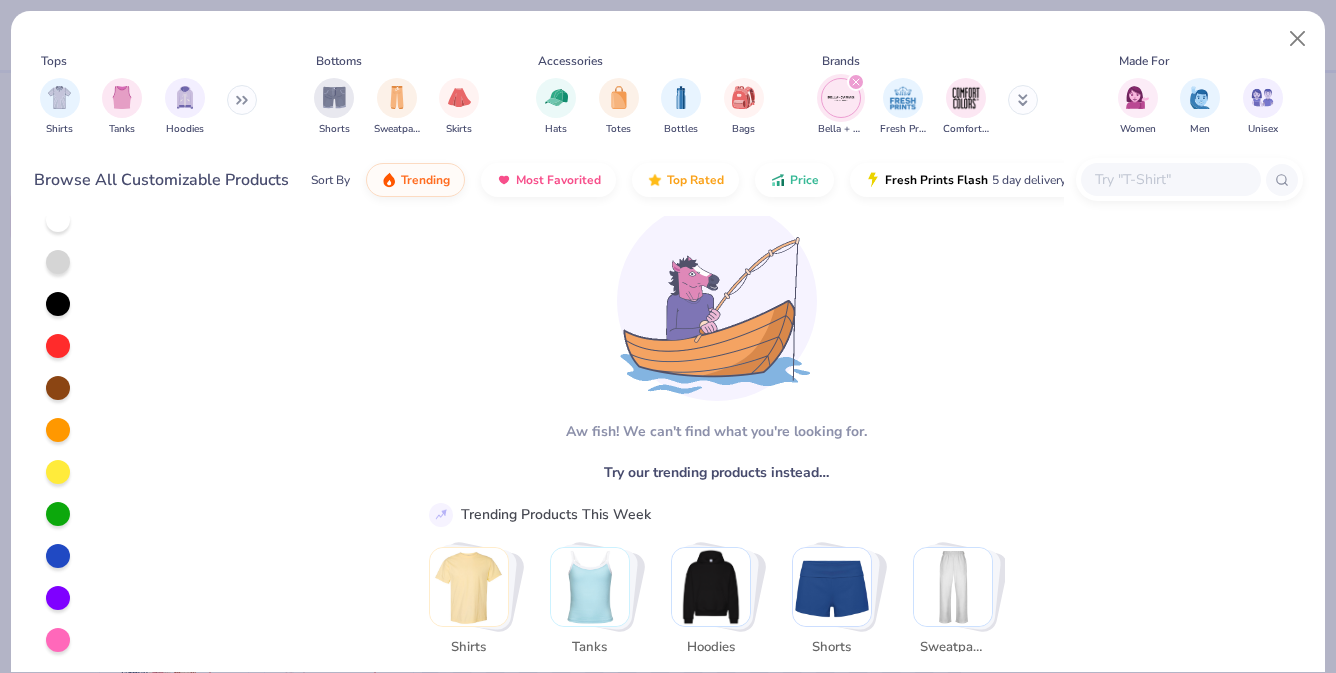 scroll, scrollTop: 0, scrollLeft: 0, axis: both 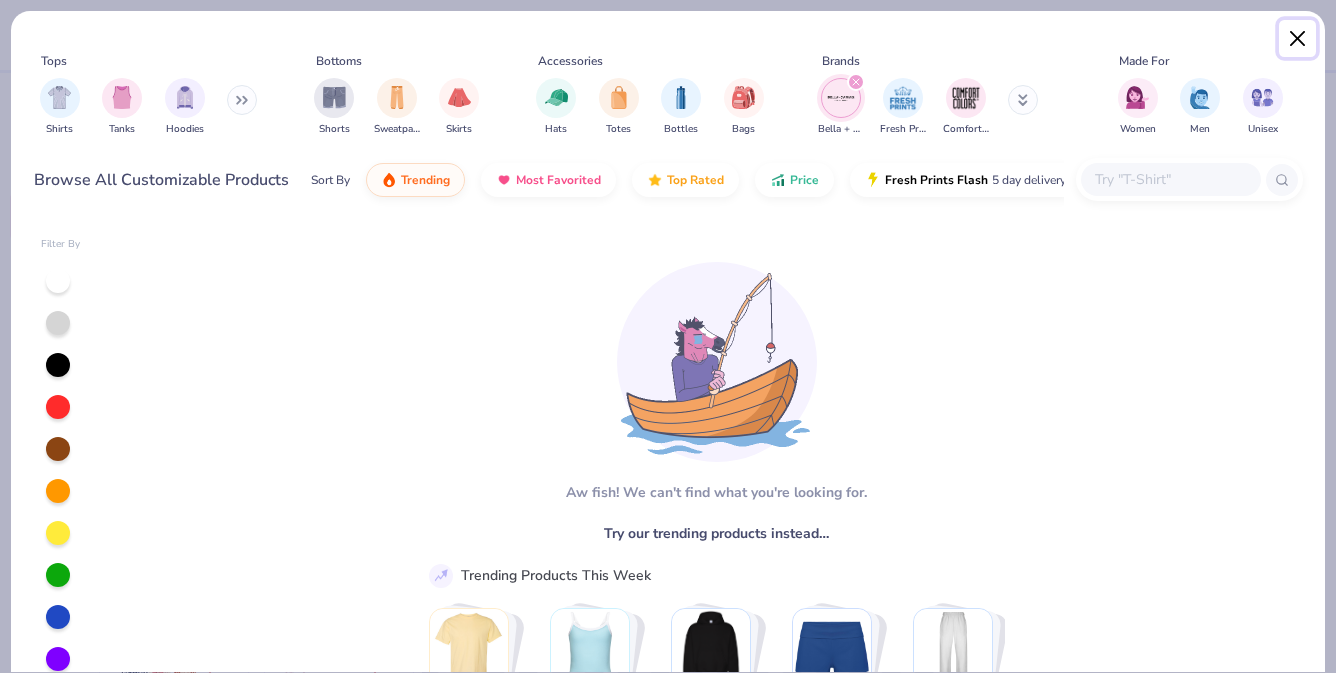 click at bounding box center (1298, 39) 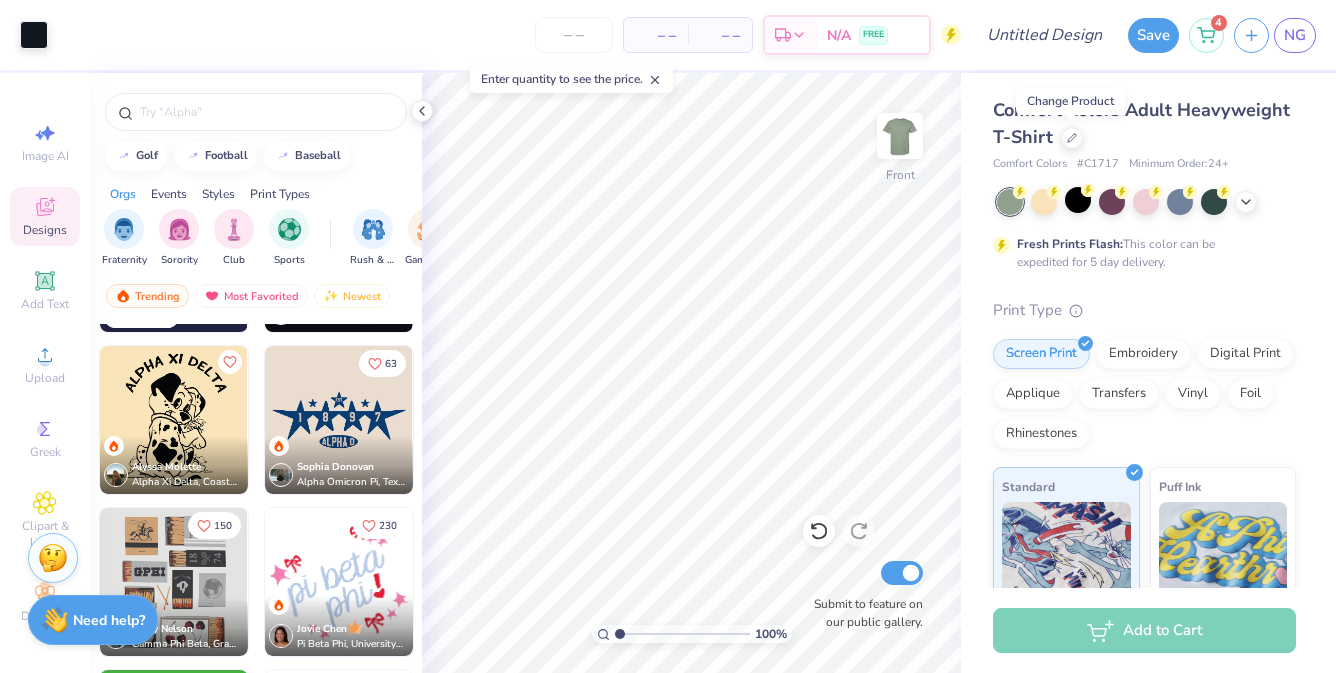 scroll, scrollTop: 2579, scrollLeft: 0, axis: vertical 